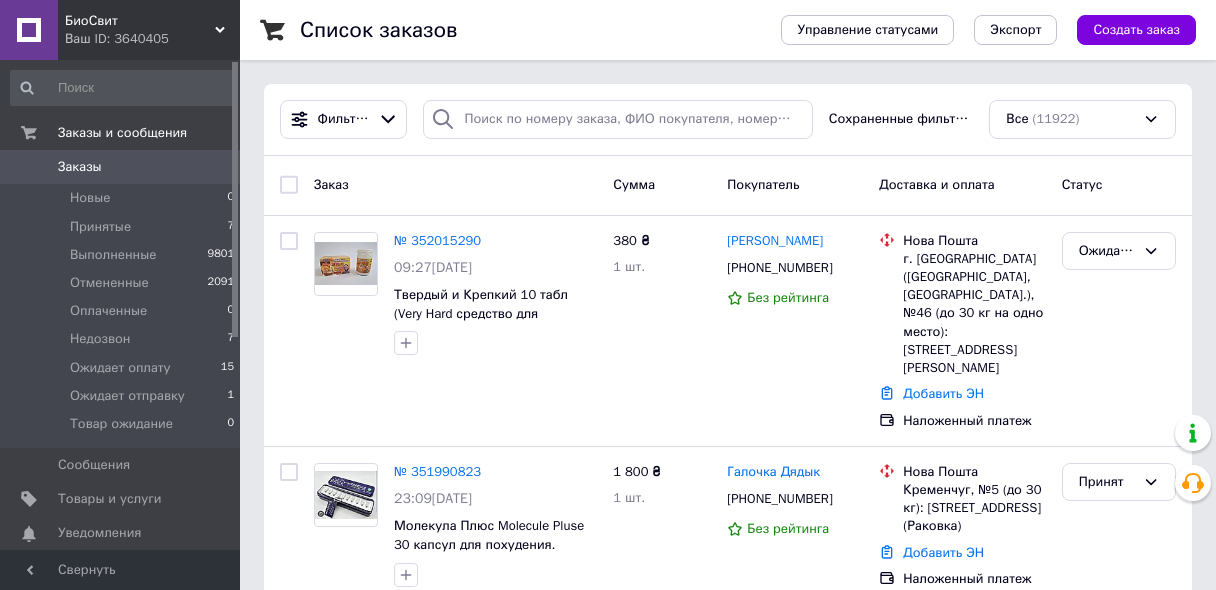 scroll, scrollTop: 0, scrollLeft: 0, axis: both 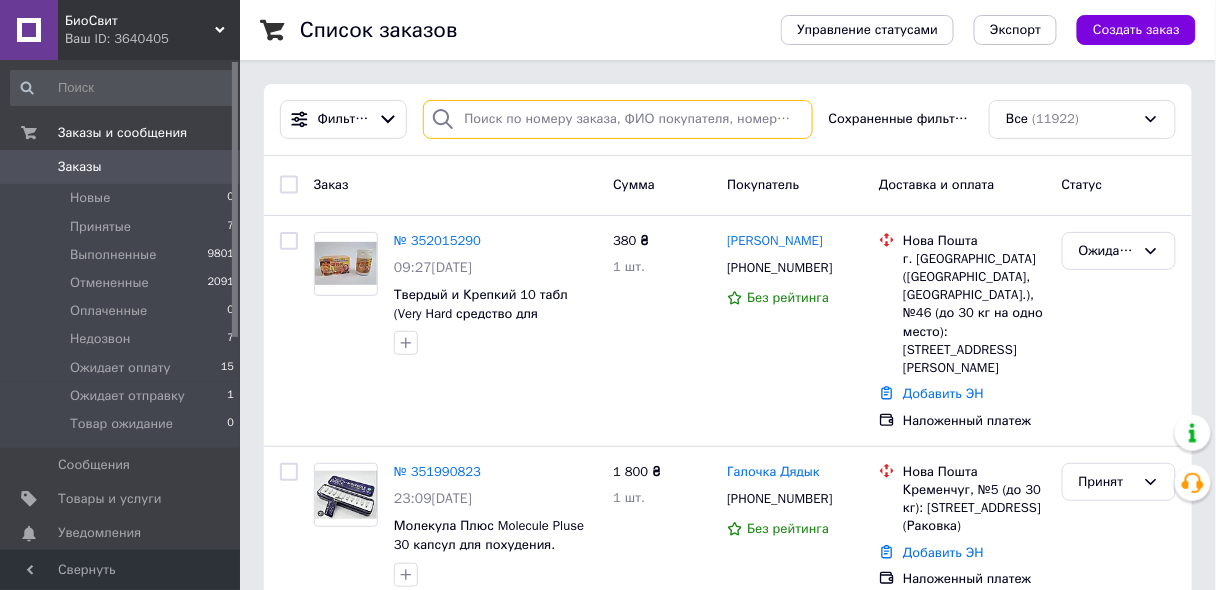 click at bounding box center (617, 119) 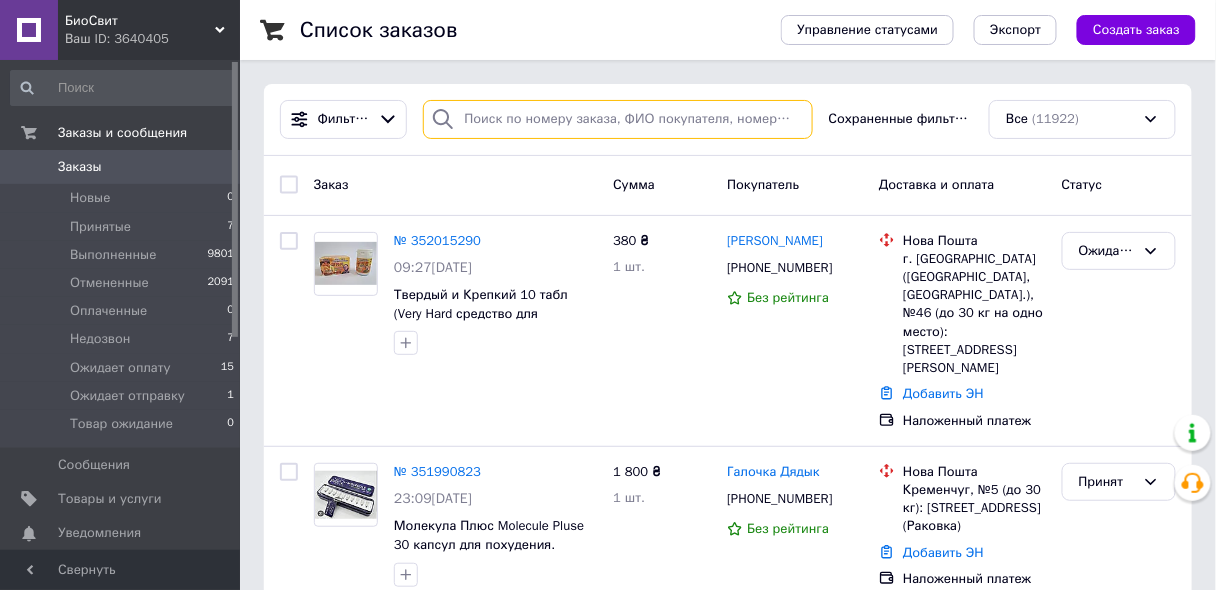 paste on "+380671491246" 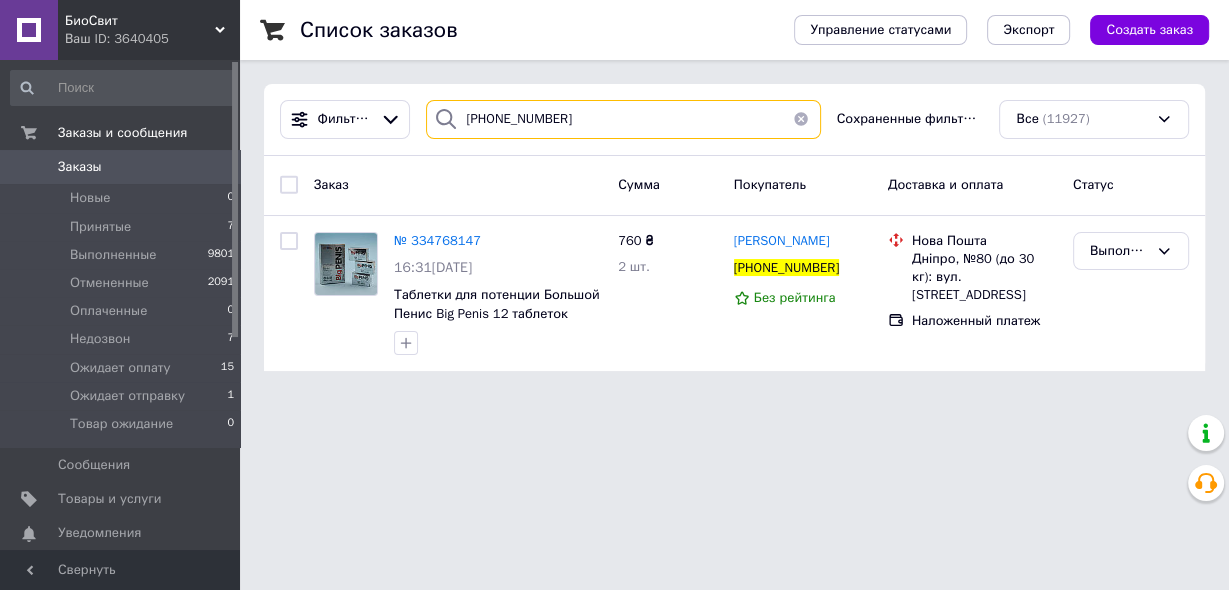 type on "+380671491246" 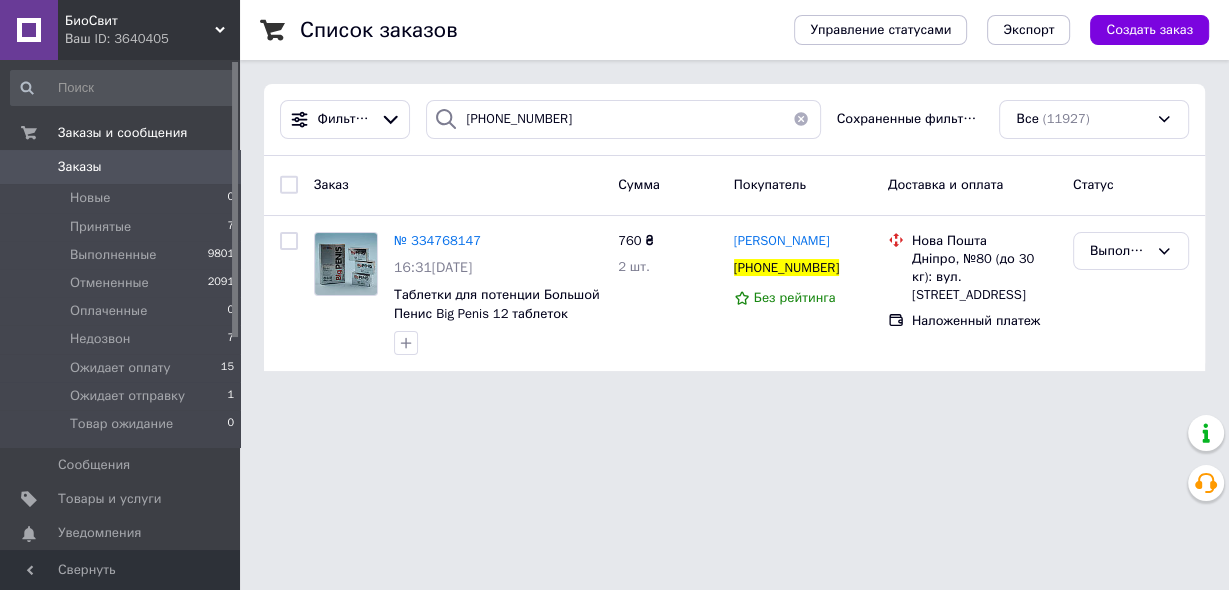 click at bounding box center (801, 119) 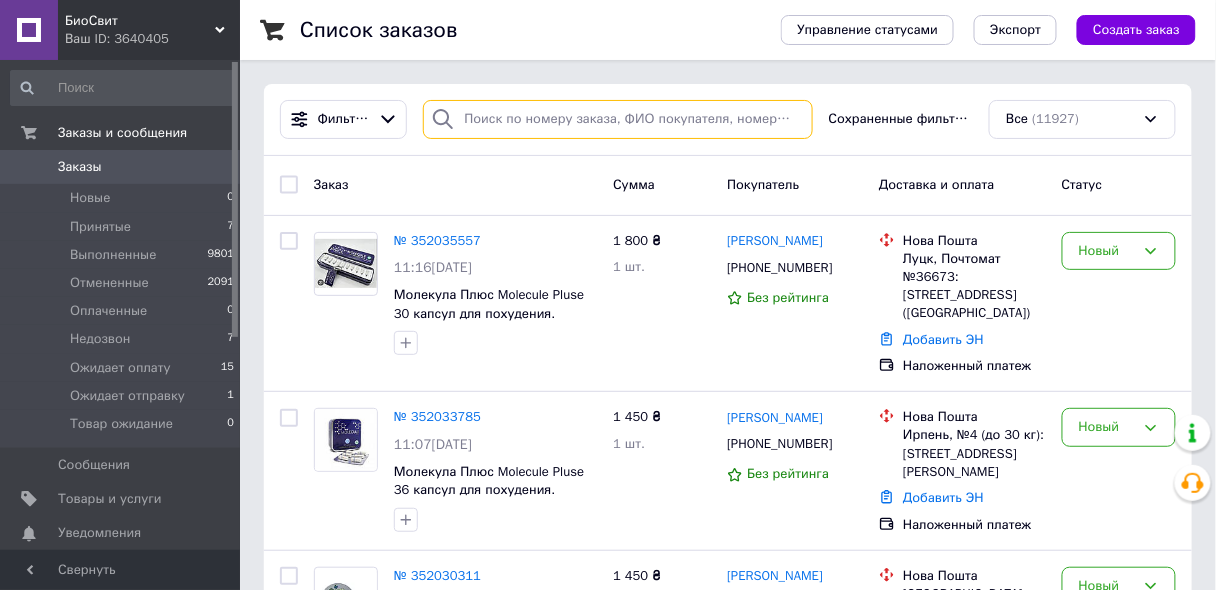 click at bounding box center [617, 119] 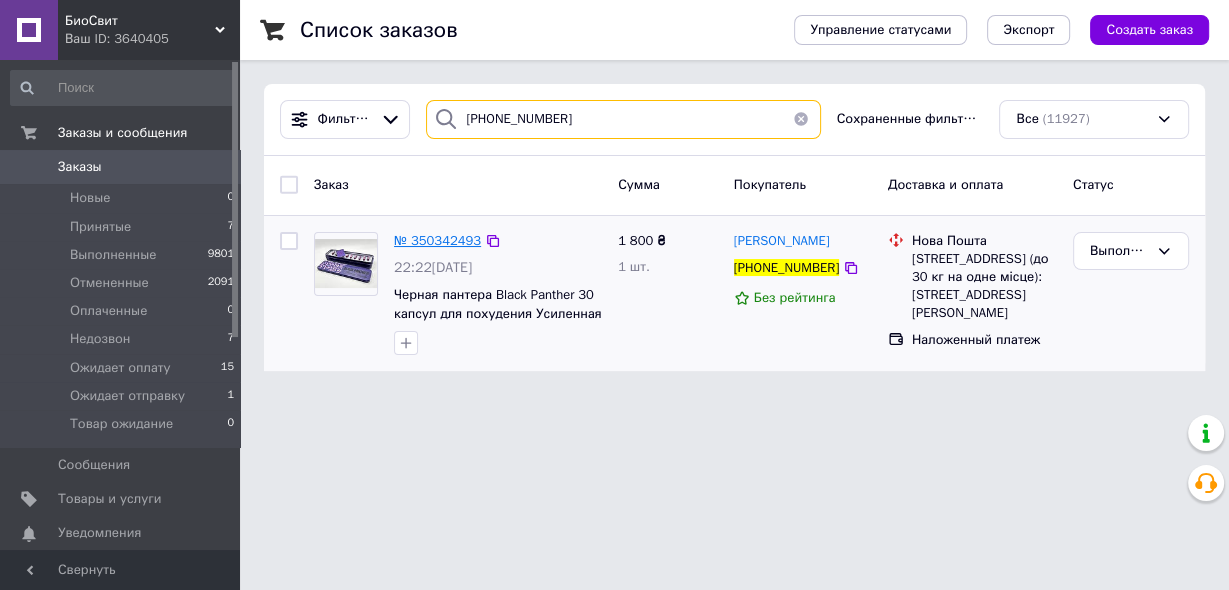type on "+380936172668" 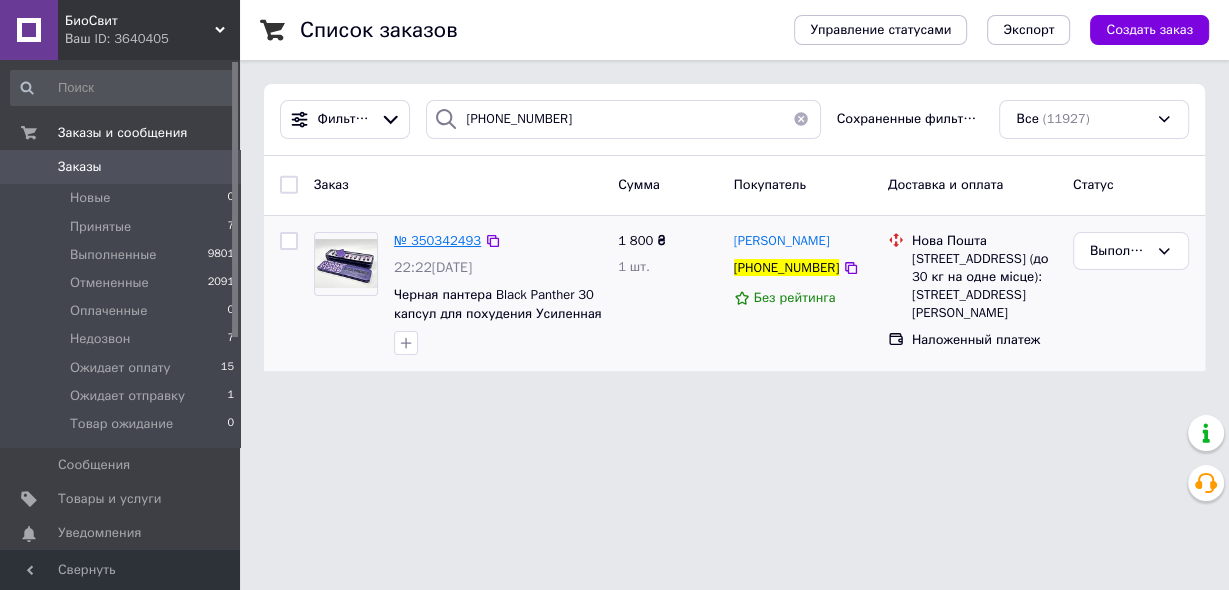 click on "№ 350342493" at bounding box center [437, 240] 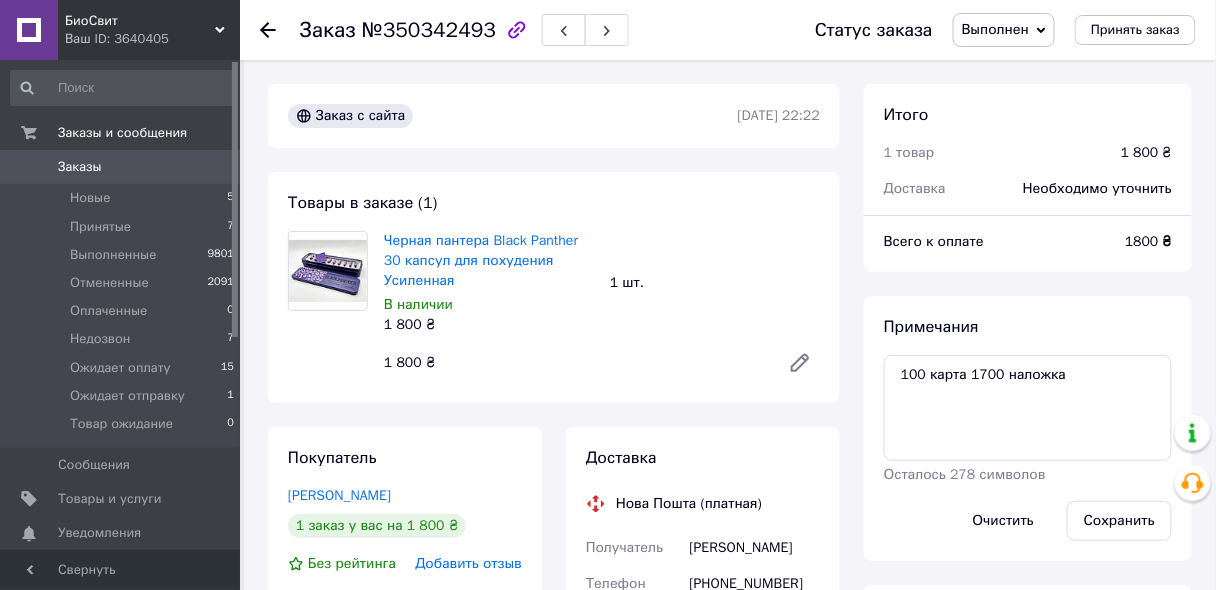 click on "Заказы" at bounding box center [121, 167] 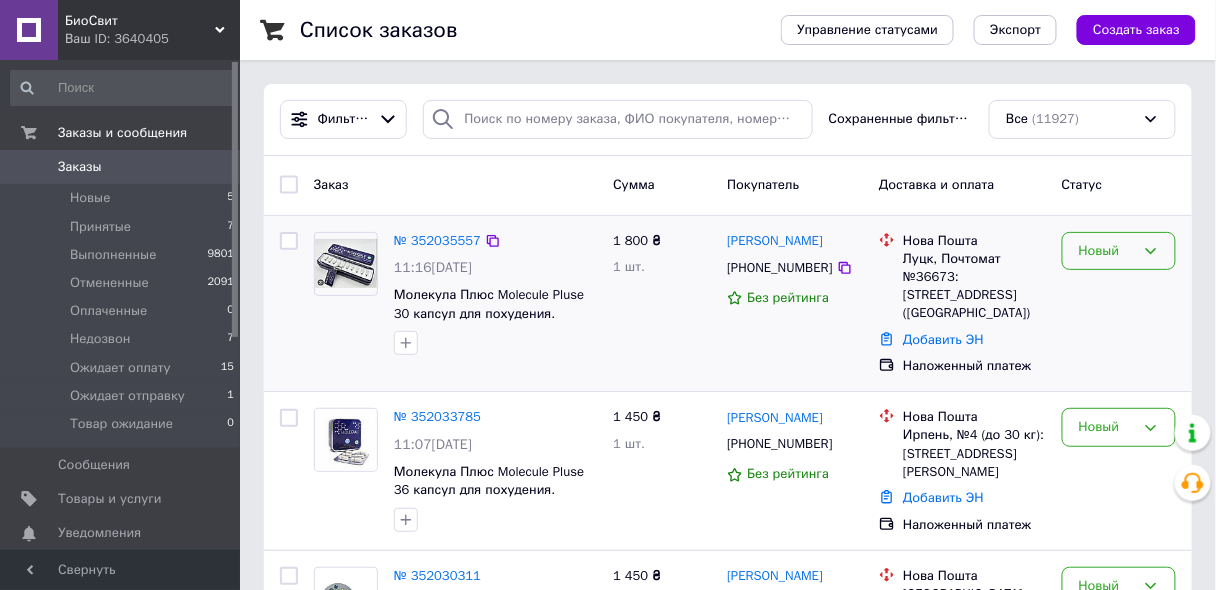 click on "Новый" at bounding box center (1107, 251) 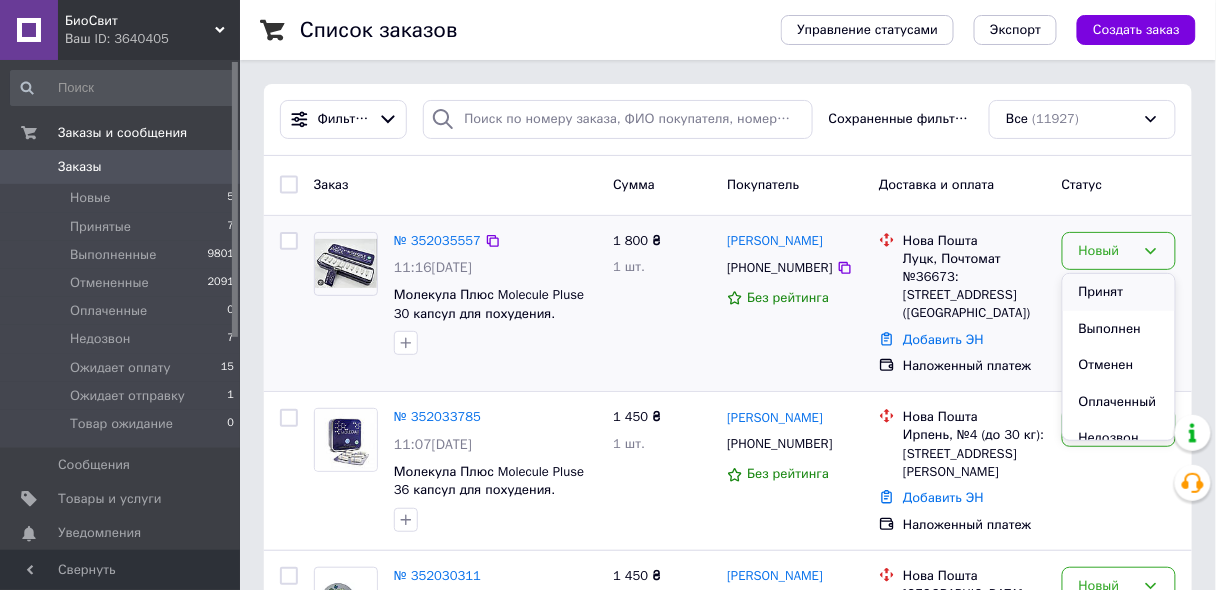 click on "Принят" at bounding box center [1119, 292] 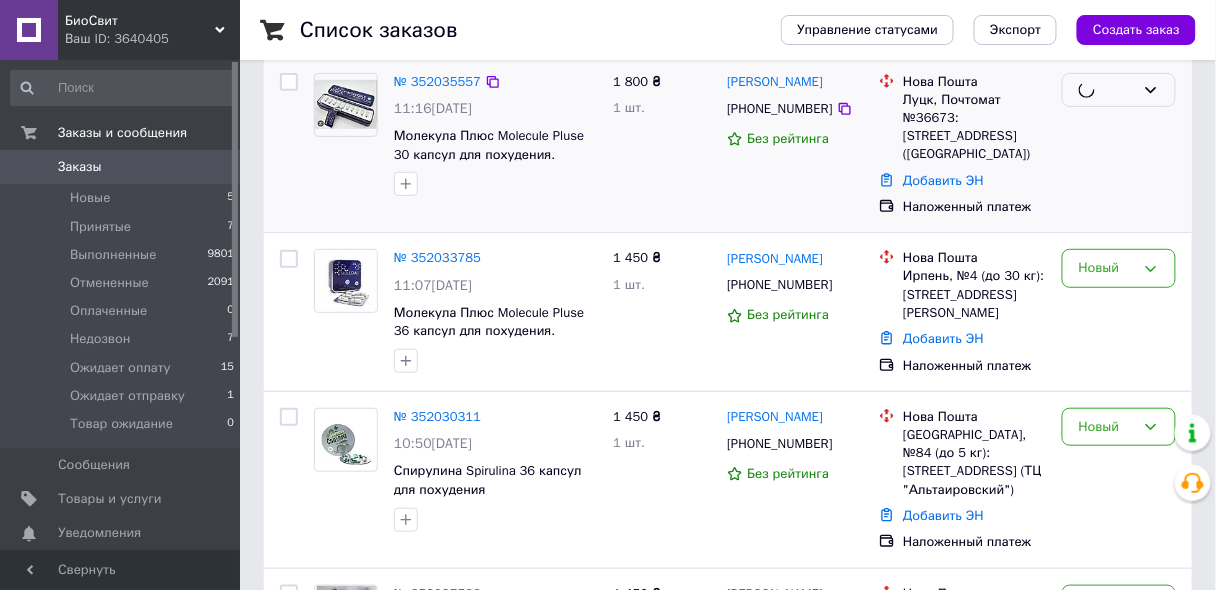 scroll, scrollTop: 160, scrollLeft: 0, axis: vertical 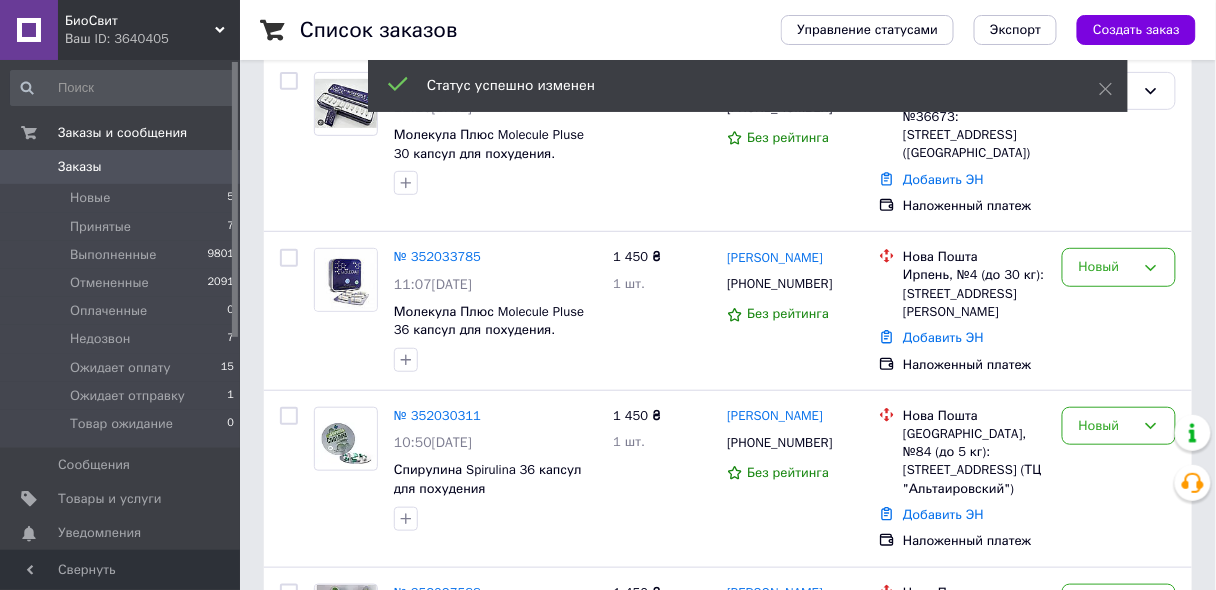 click on "Новый" at bounding box center [1107, 267] 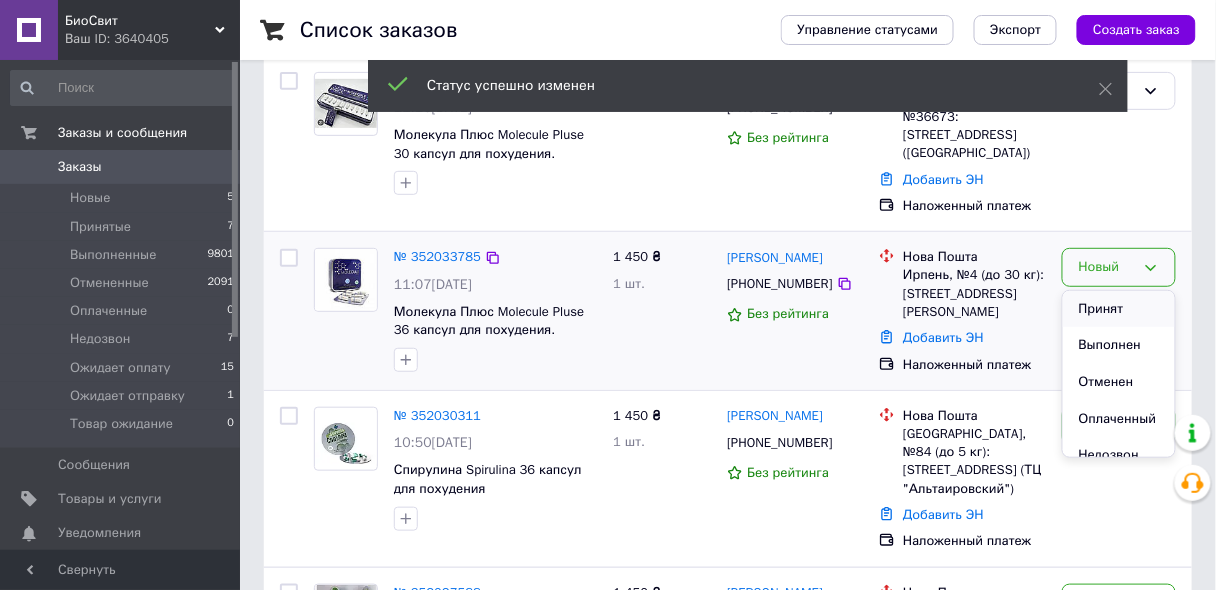 click on "Принят" at bounding box center (1119, 309) 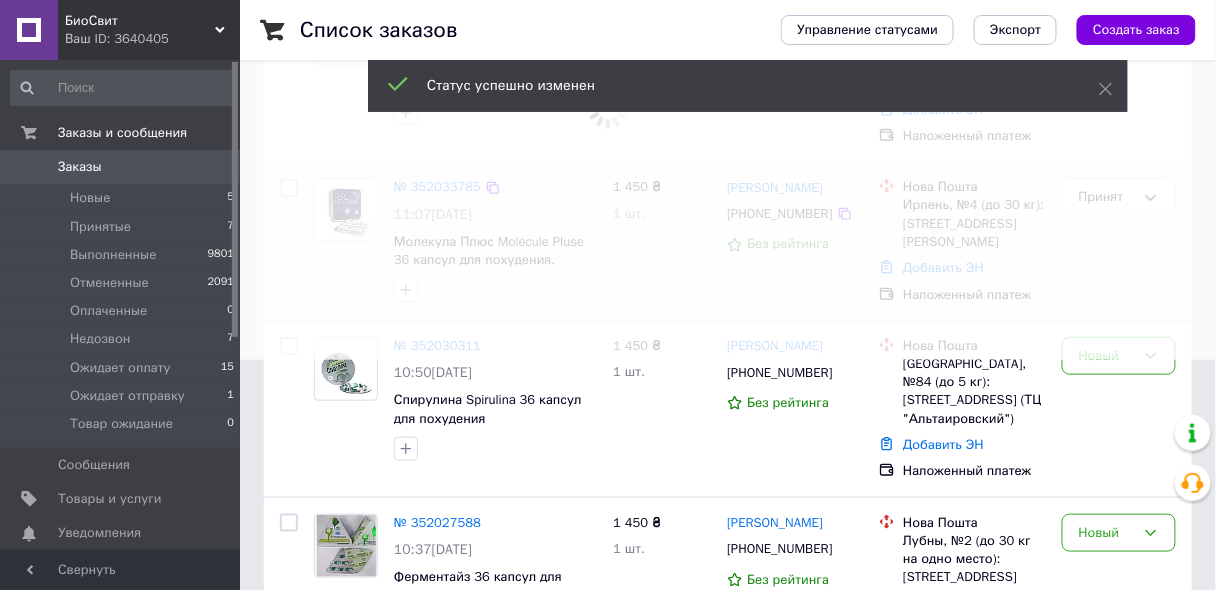 scroll, scrollTop: 240, scrollLeft: 0, axis: vertical 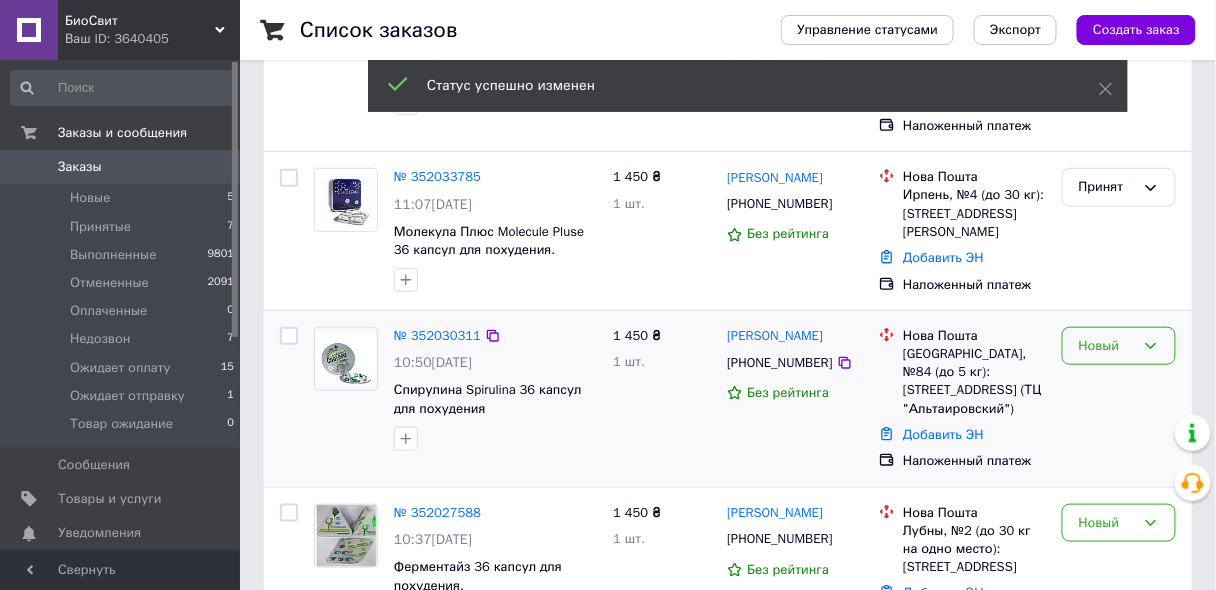 click on "Новый" at bounding box center [1107, 346] 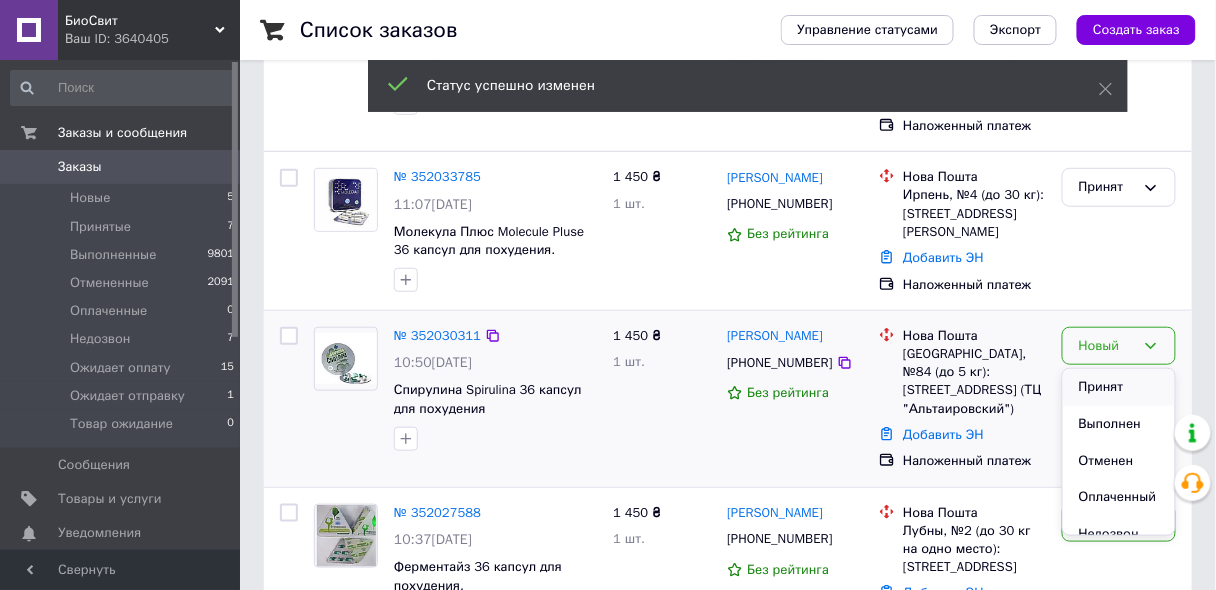 click on "Принят" at bounding box center (1119, 387) 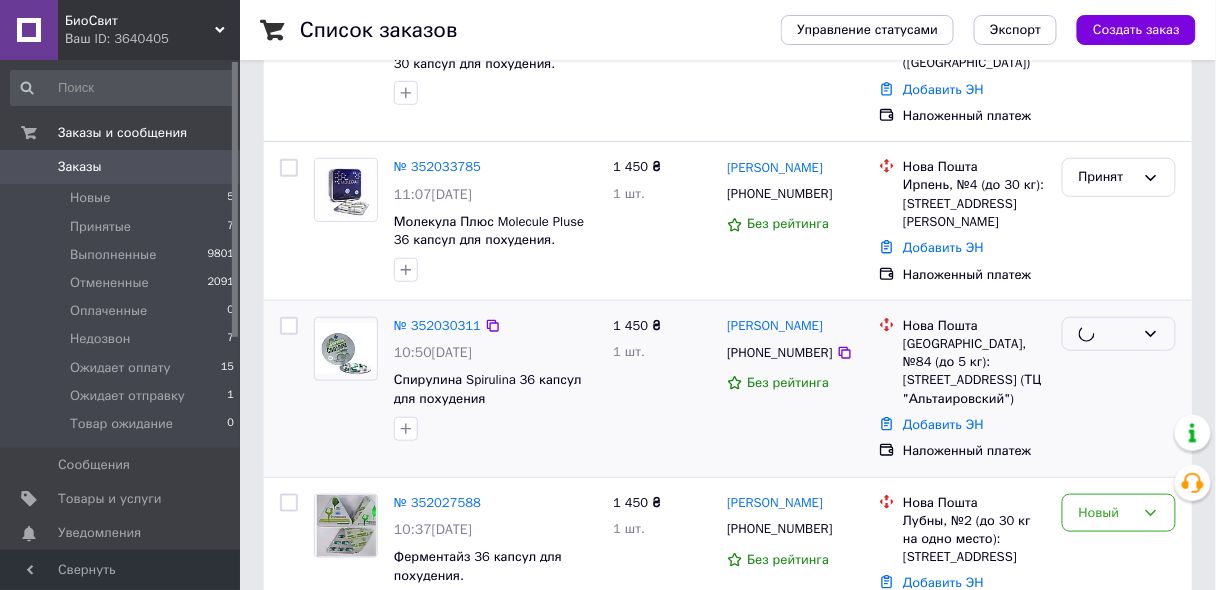 scroll, scrollTop: 400, scrollLeft: 0, axis: vertical 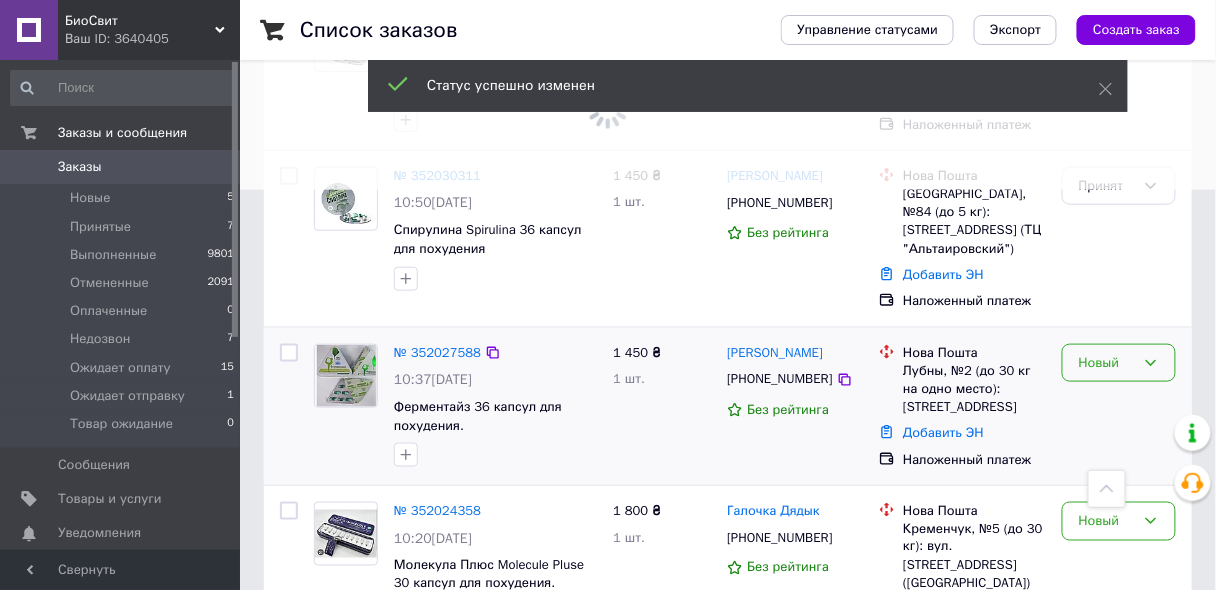 click on "Новый" at bounding box center (1107, 363) 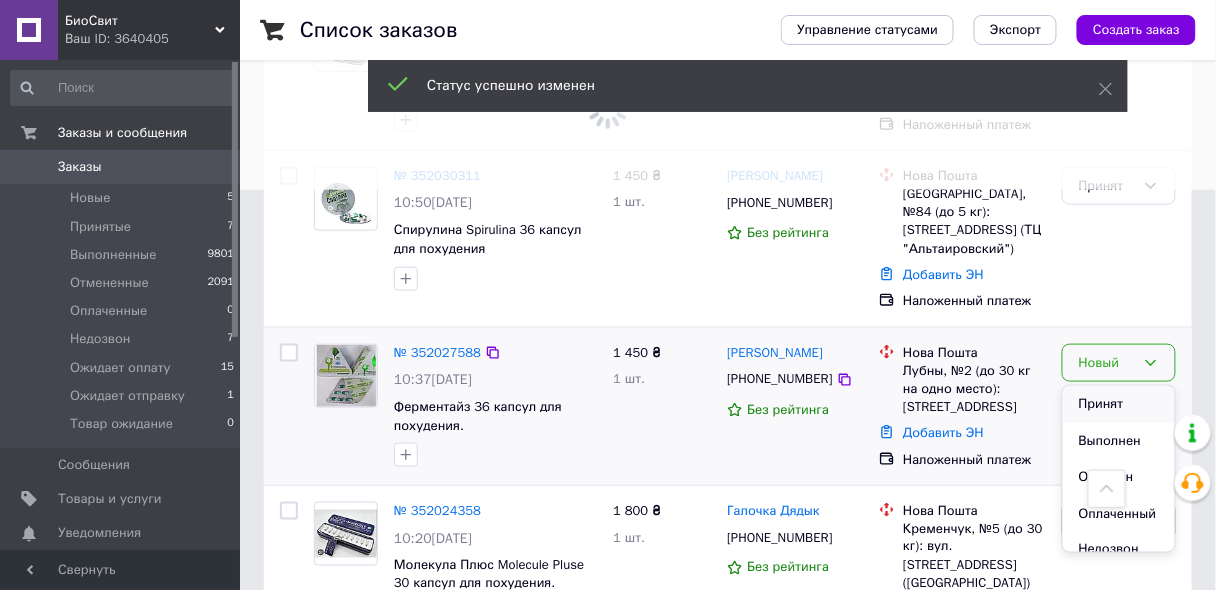 click on "Принят" at bounding box center (1119, 404) 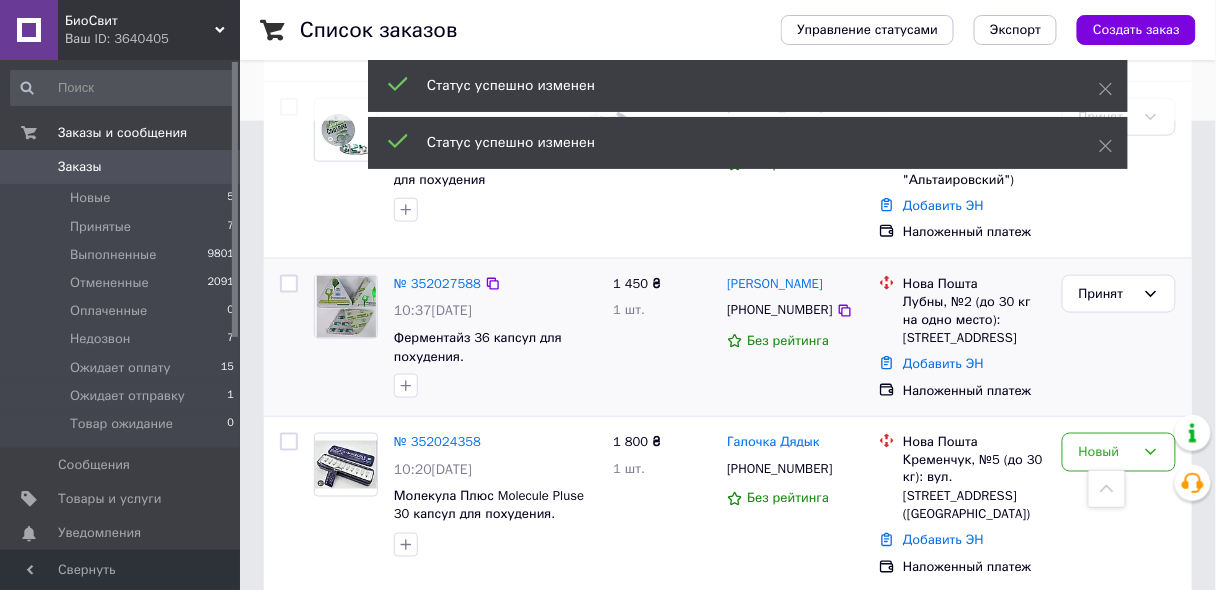 scroll, scrollTop: 640, scrollLeft: 0, axis: vertical 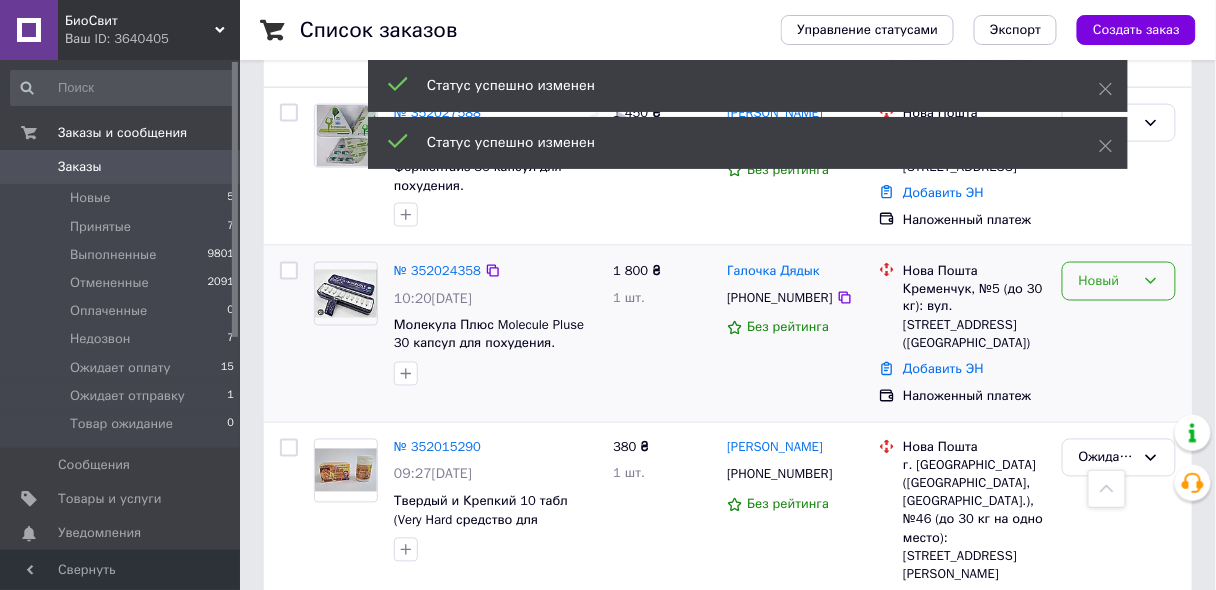 click on "Новый" at bounding box center (1107, 281) 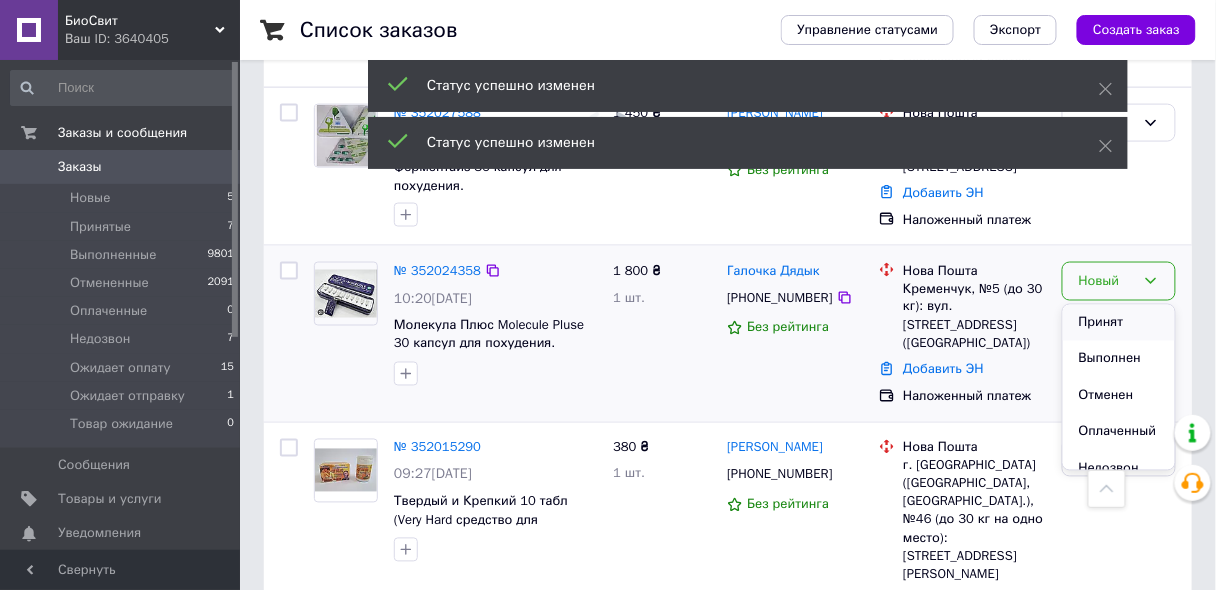 click on "Принят" at bounding box center [1119, 323] 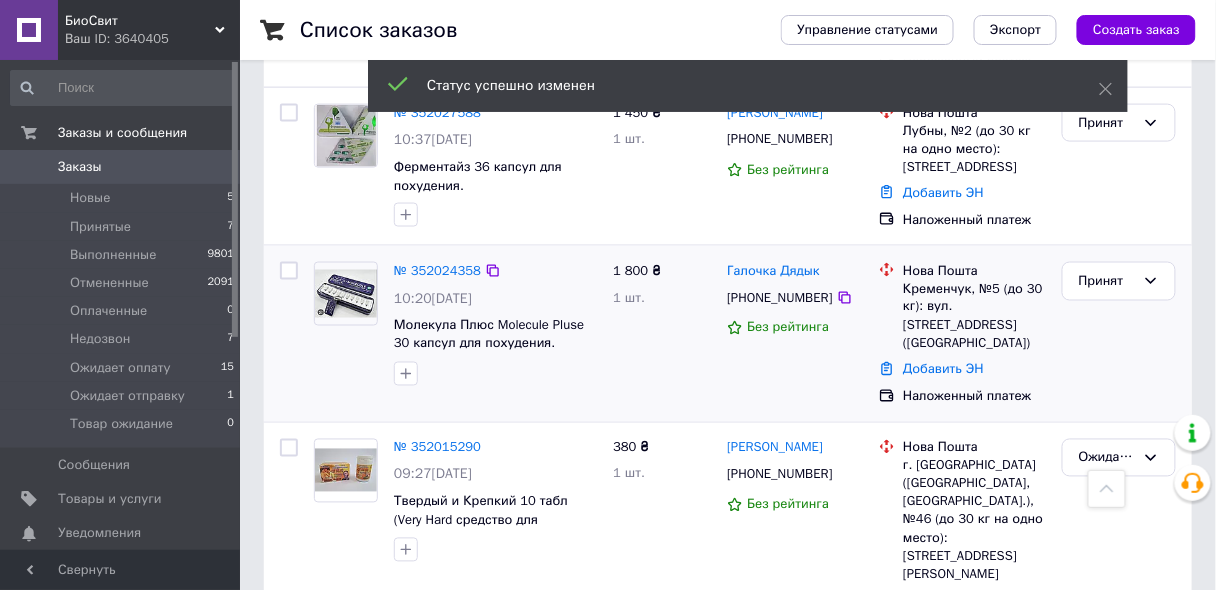 click on "Заказы" at bounding box center (121, 167) 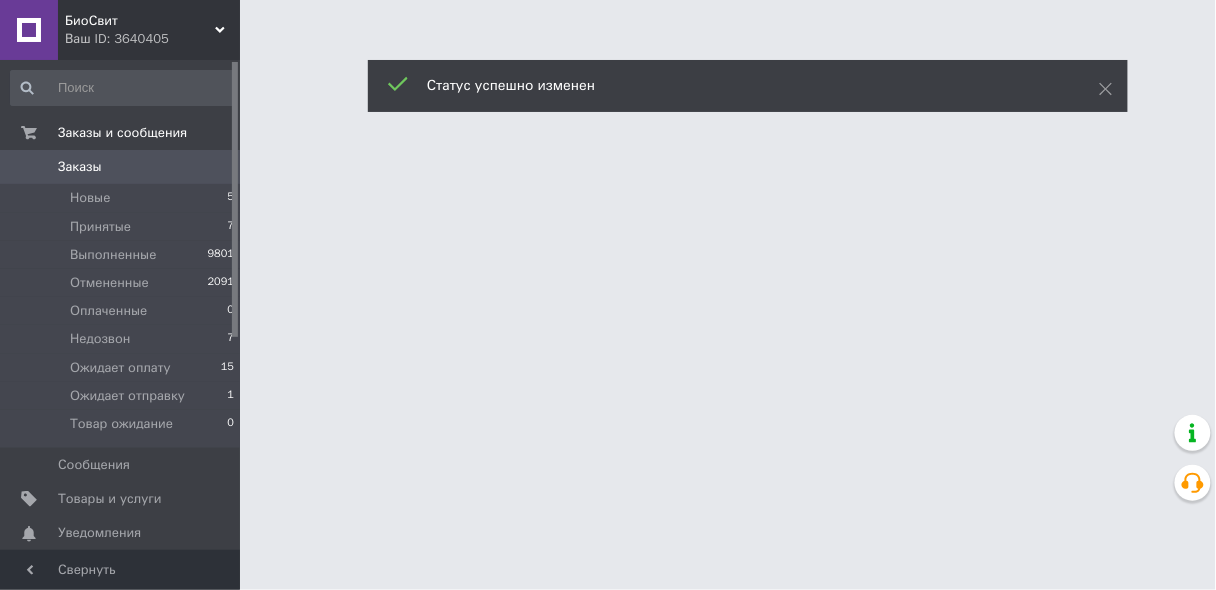 scroll, scrollTop: 0, scrollLeft: 0, axis: both 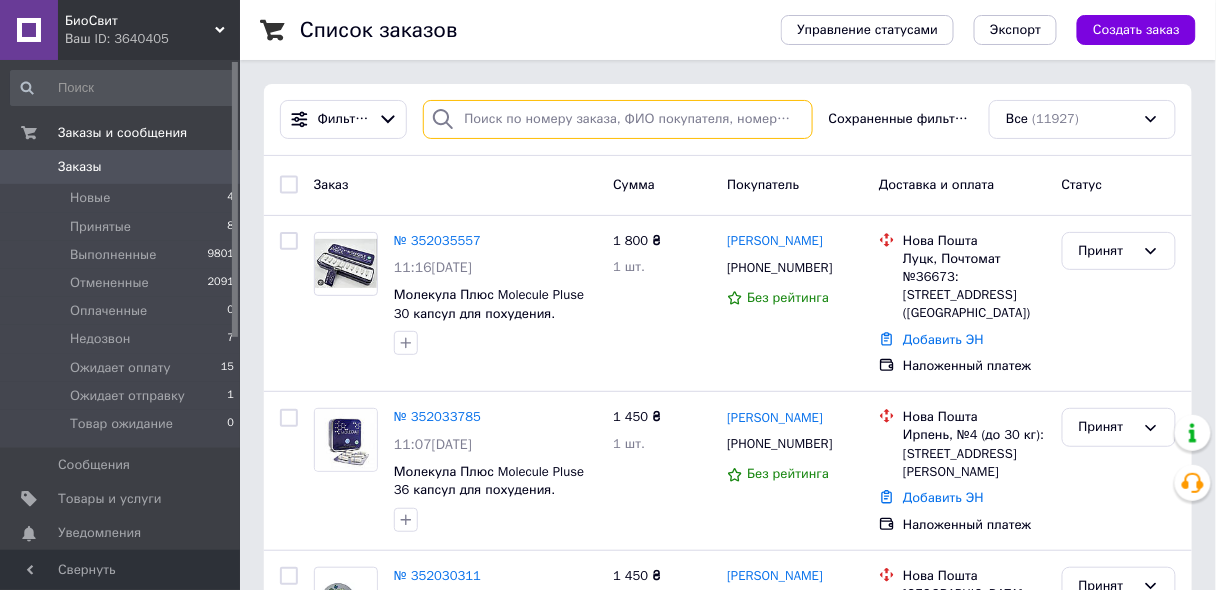 click at bounding box center [617, 119] 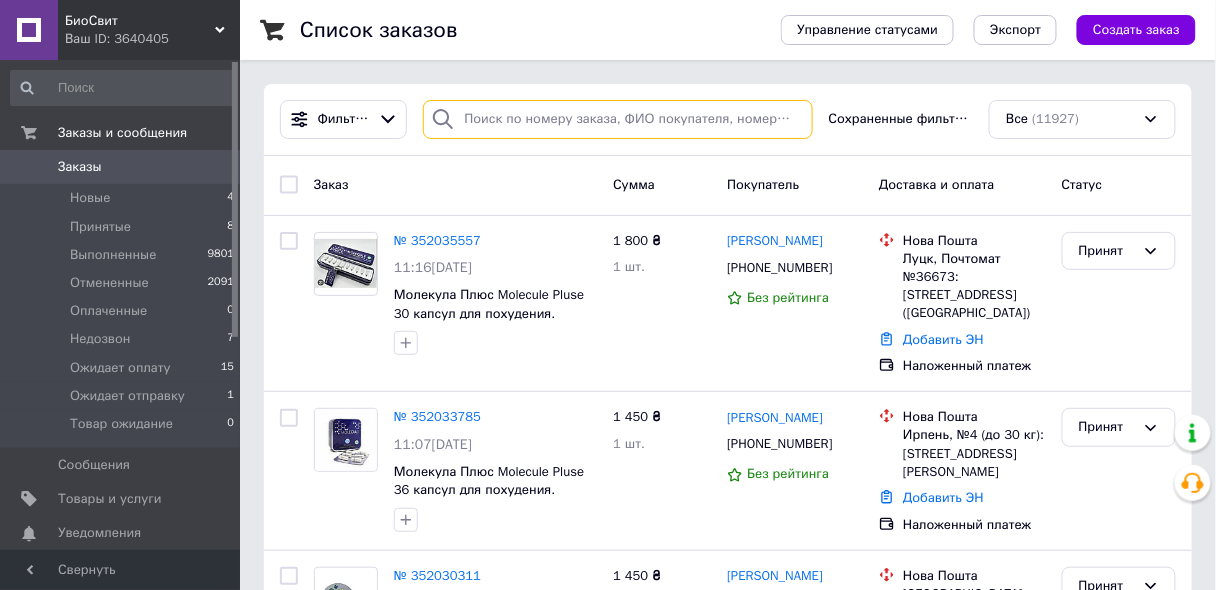 paste on "+380669582004" 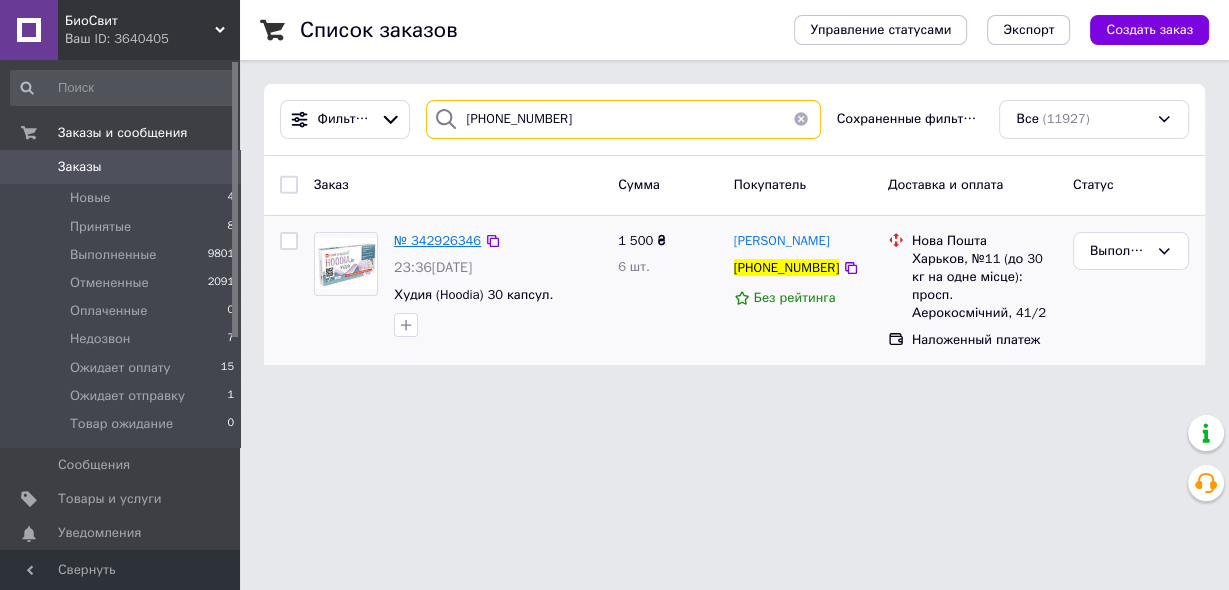 type on "+380669582004" 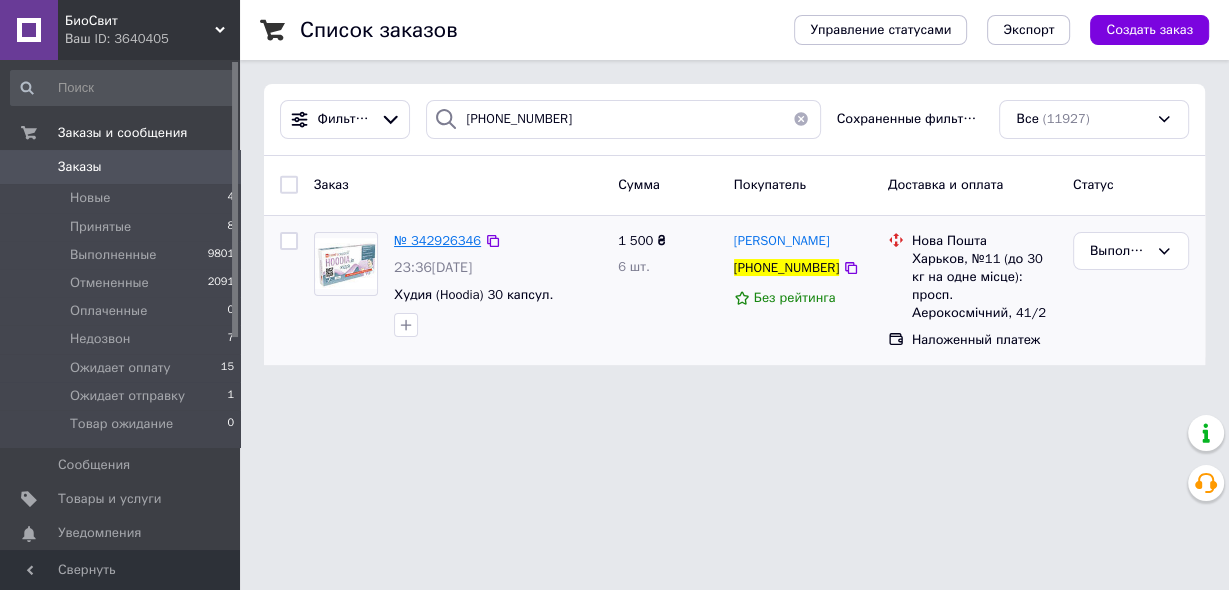 click on "№ 342926346" at bounding box center (437, 240) 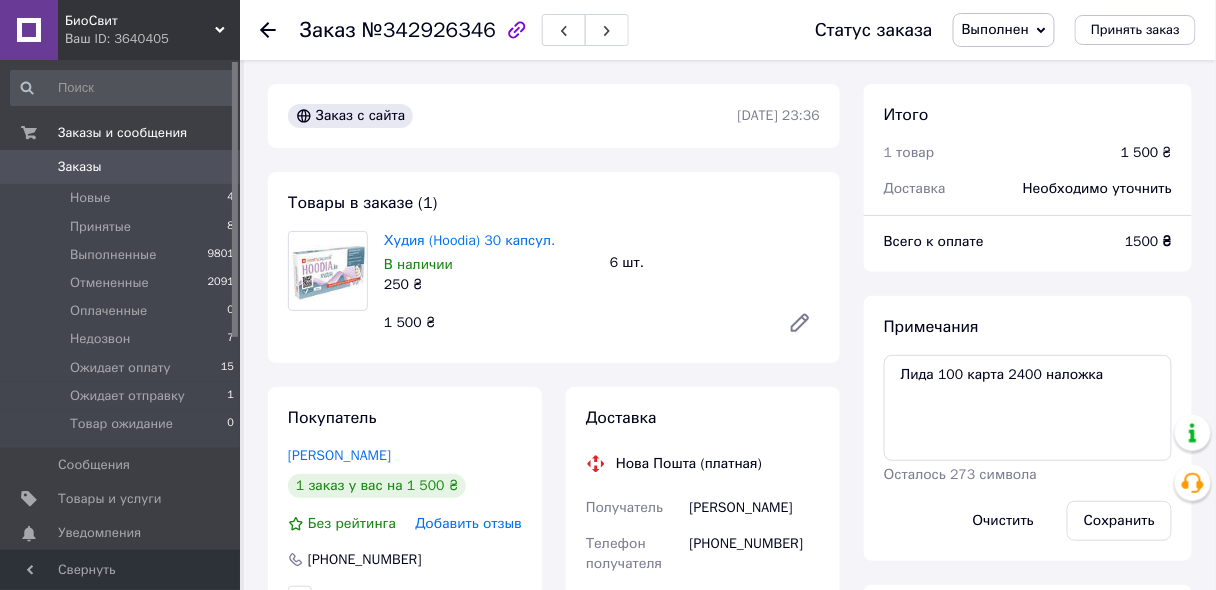 scroll, scrollTop: 458, scrollLeft: 0, axis: vertical 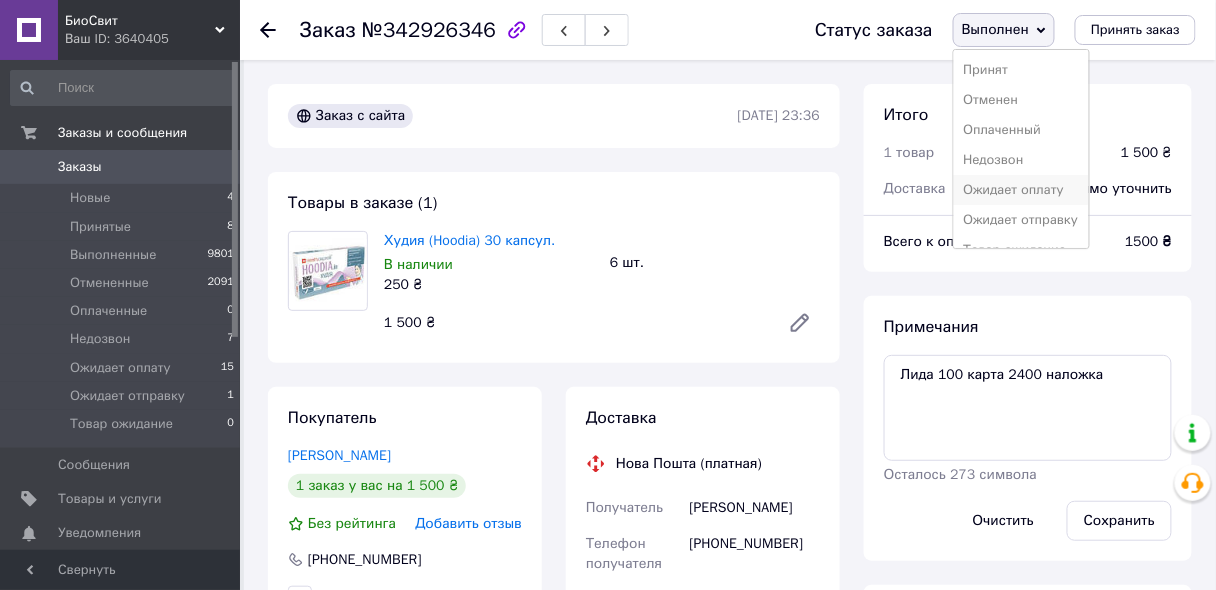 click on "Ожидает оплату" at bounding box center (1021, 190) 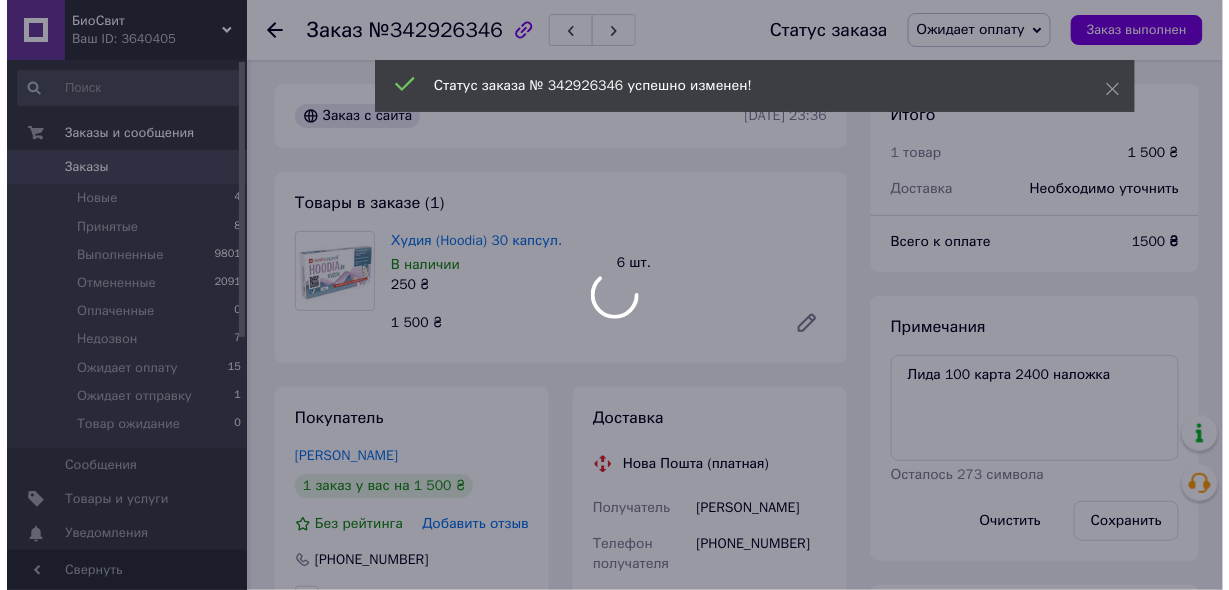 scroll, scrollTop: 507, scrollLeft: 0, axis: vertical 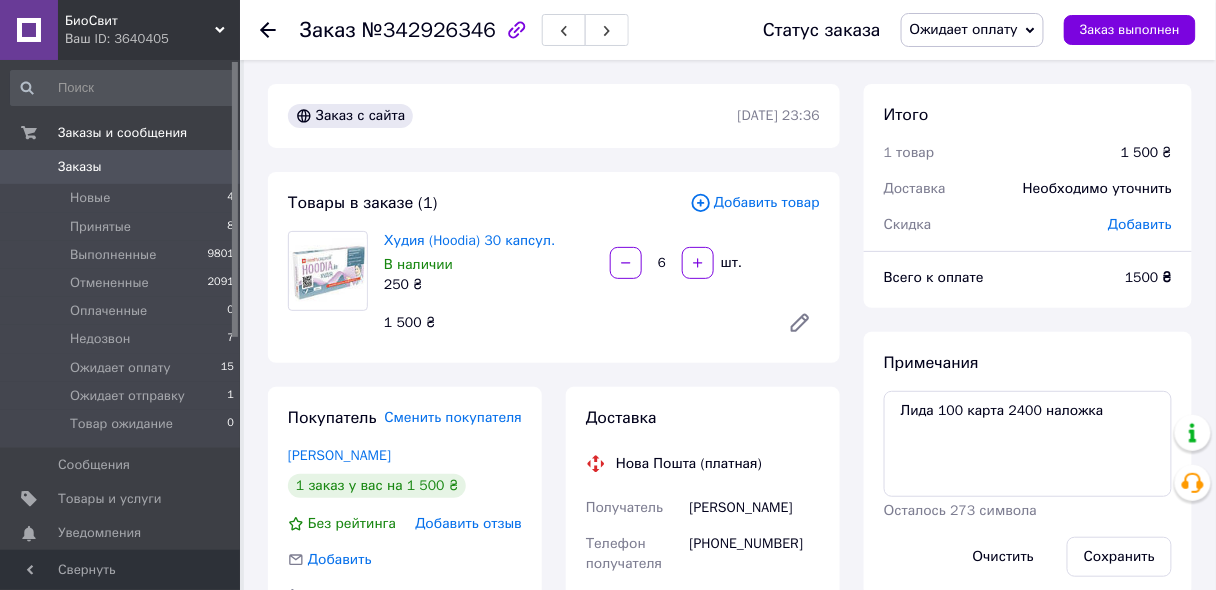 click on "Заказы" at bounding box center [121, 167] 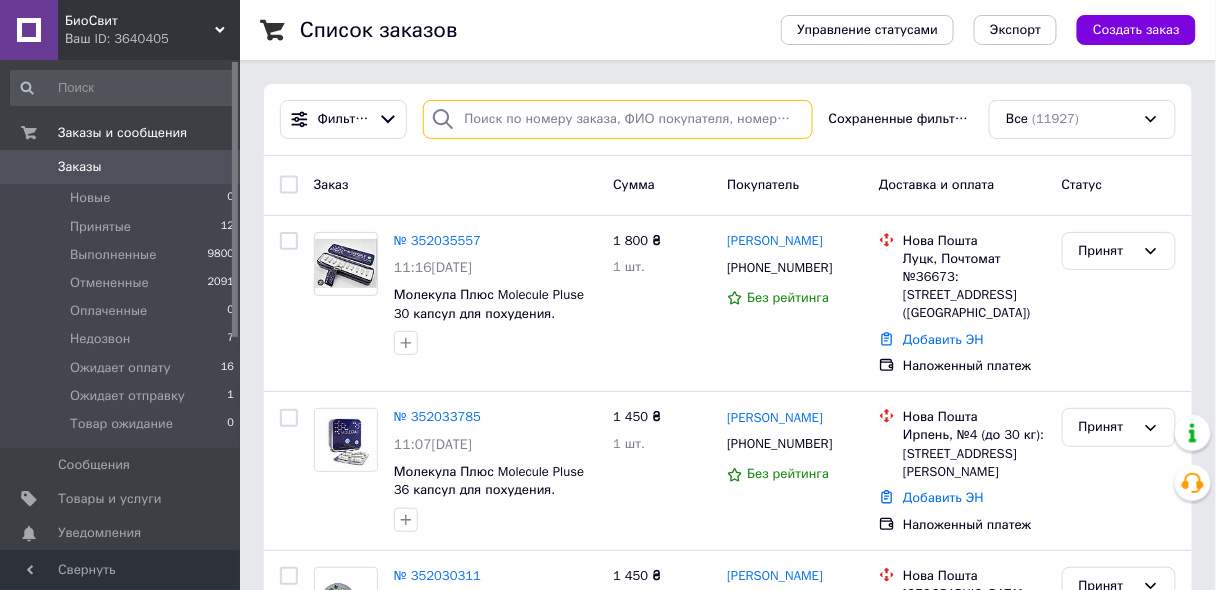click at bounding box center [617, 119] 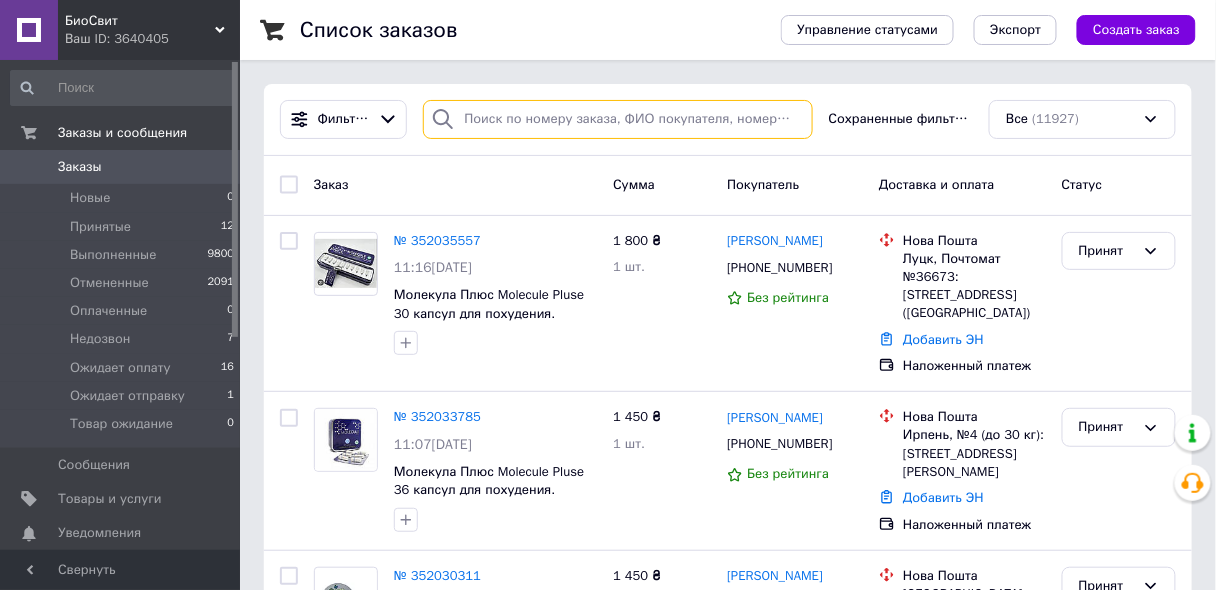 paste on "+380938274990" 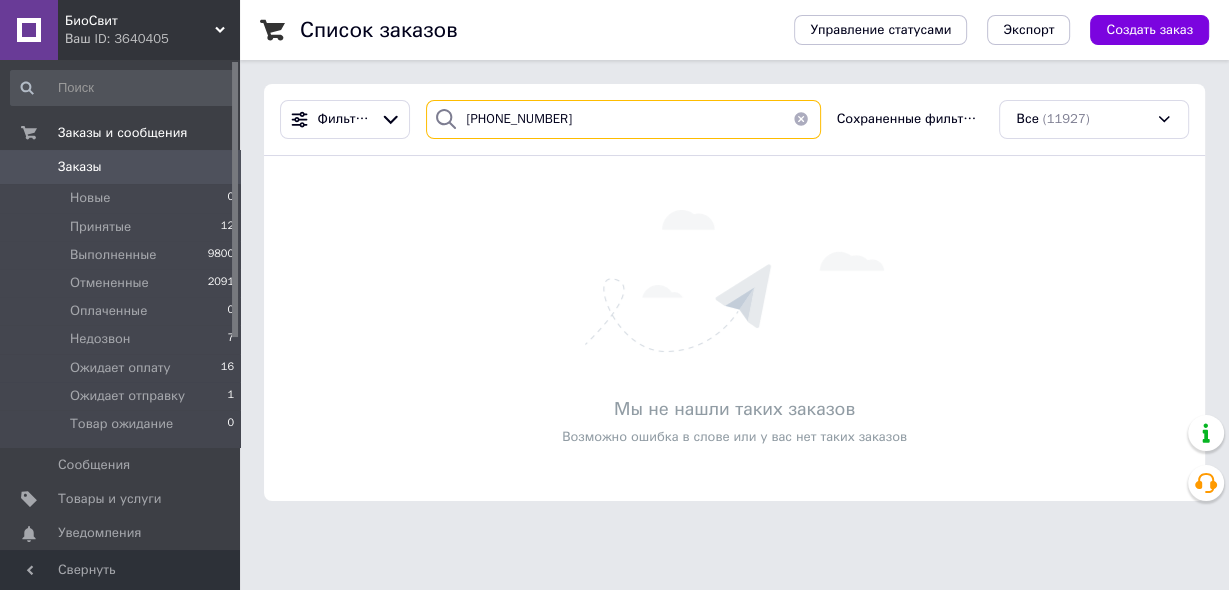 type on "+380938274990" 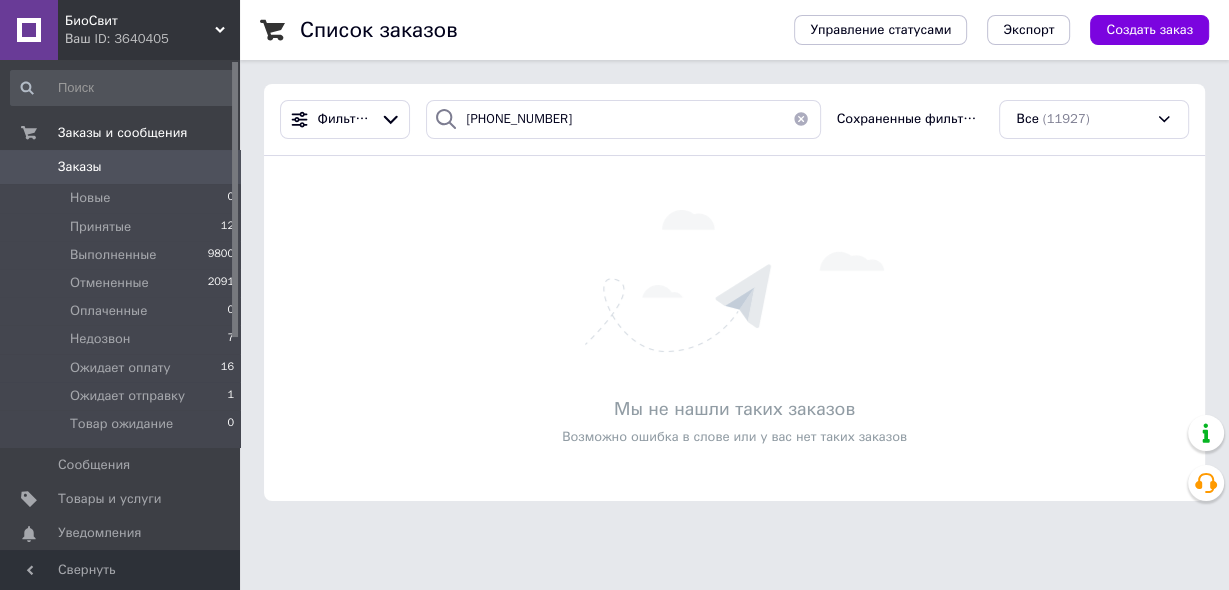 drag, startPoint x: 216, startPoint y: 30, endPoint x: 205, endPoint y: 39, distance: 14.21267 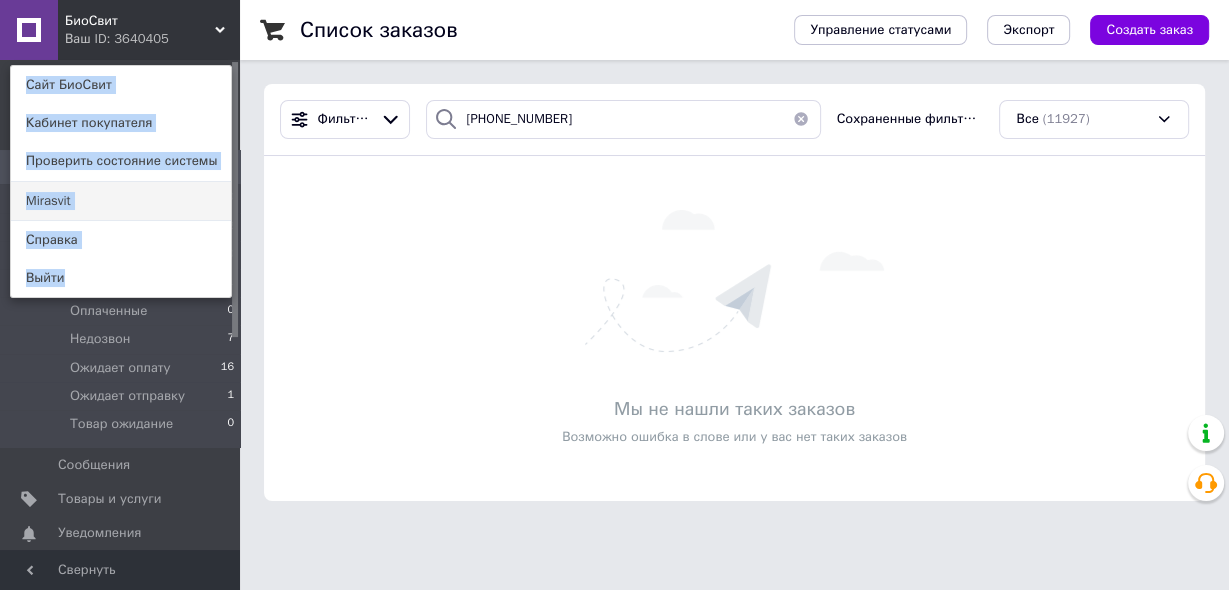 click on "Mirasvit" at bounding box center (121, 201) 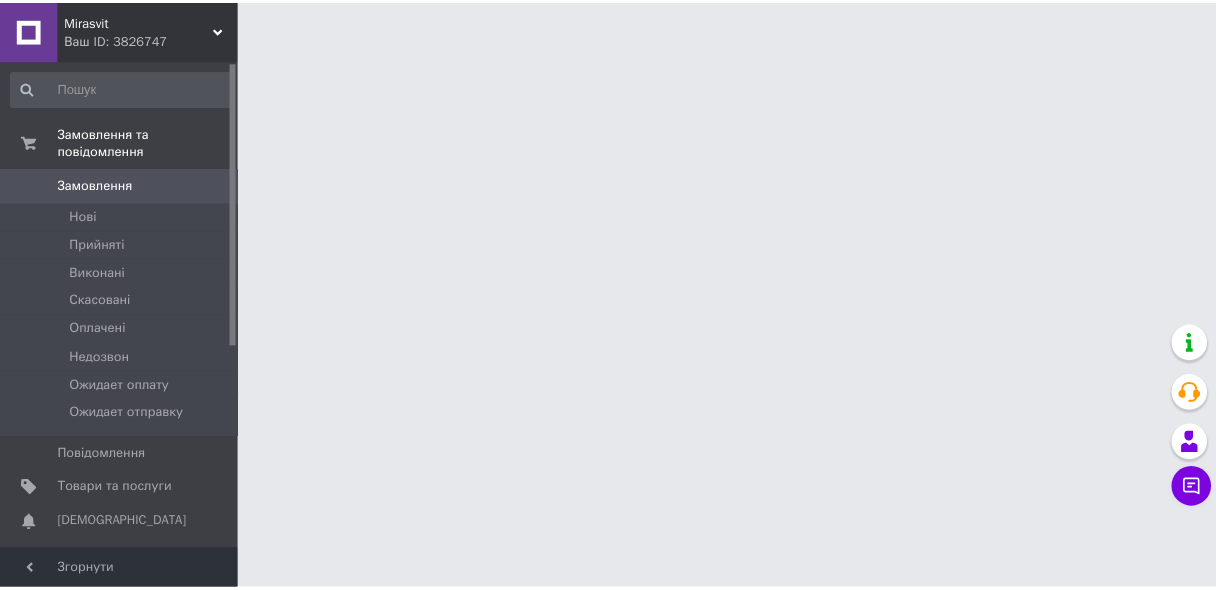 scroll, scrollTop: 0, scrollLeft: 0, axis: both 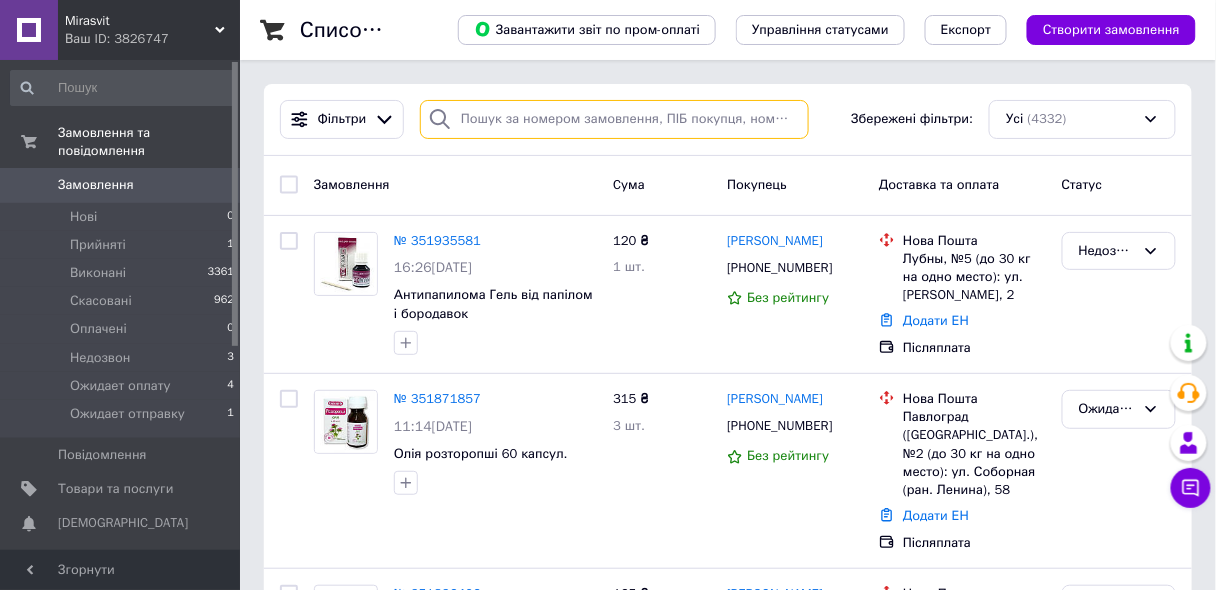 click at bounding box center [614, 119] 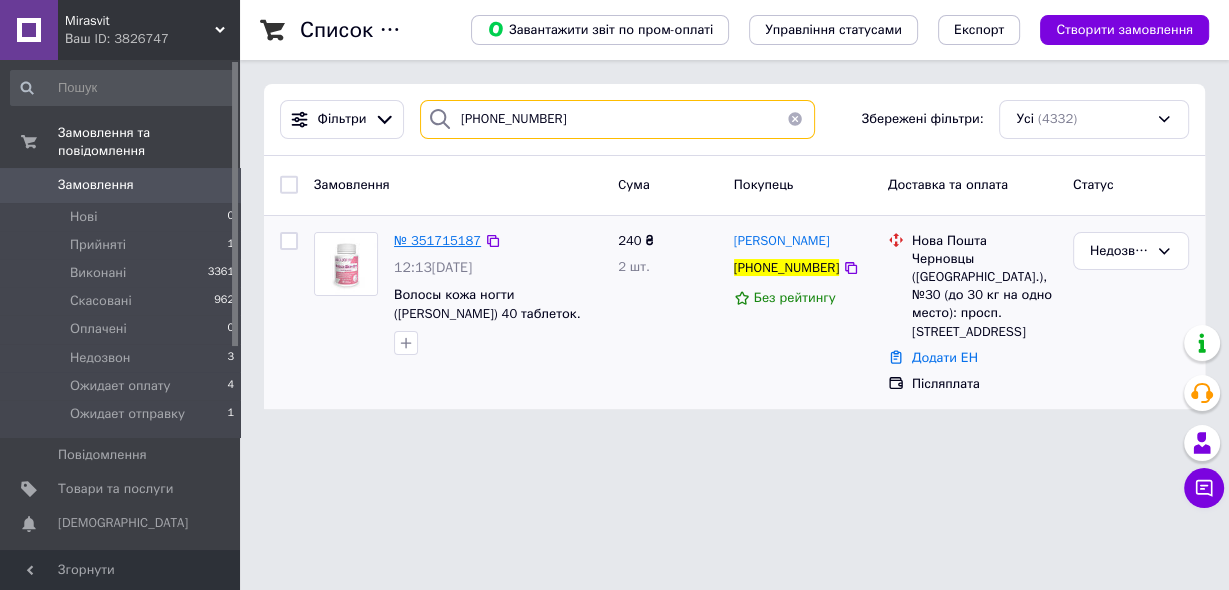 type on "+380983945028" 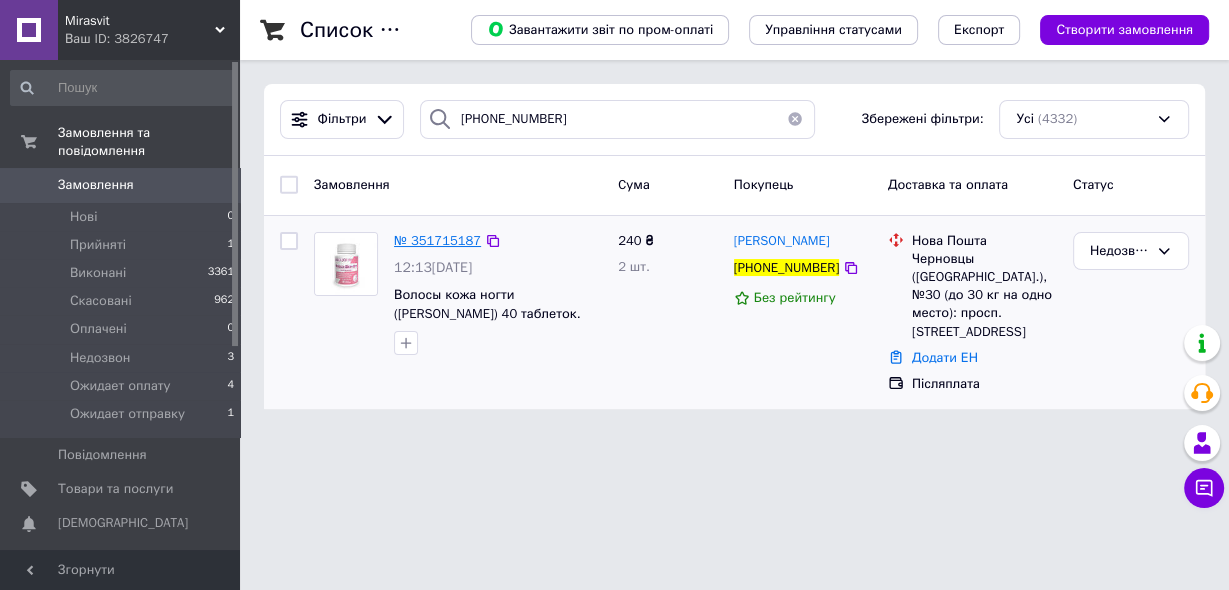 click on "№ 351715187" at bounding box center [437, 240] 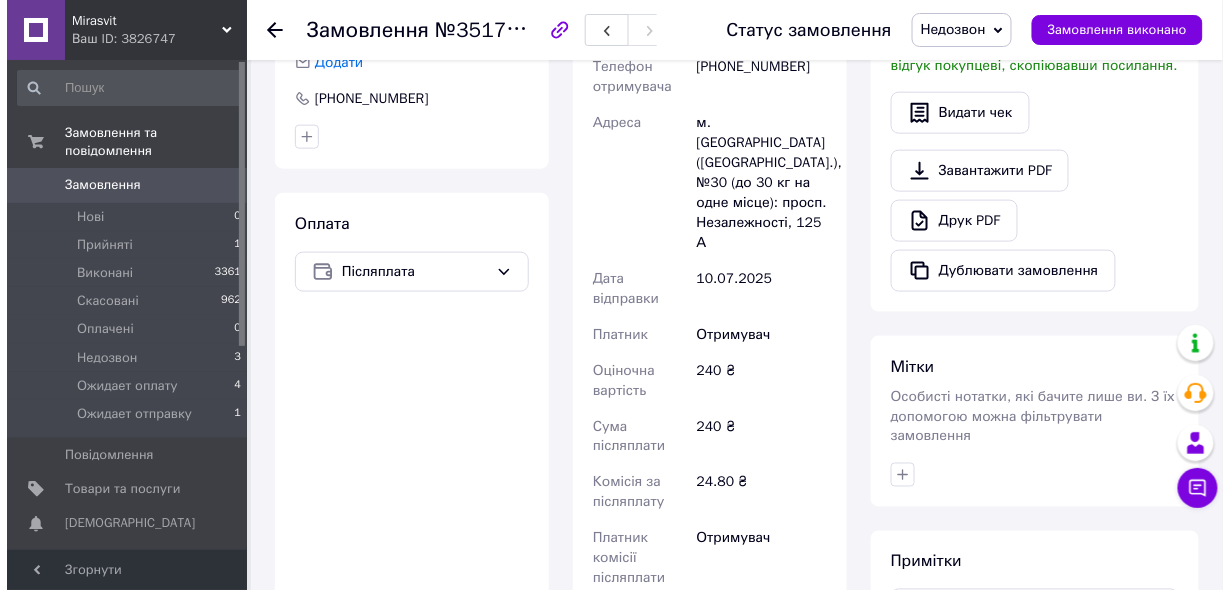 scroll, scrollTop: 480, scrollLeft: 0, axis: vertical 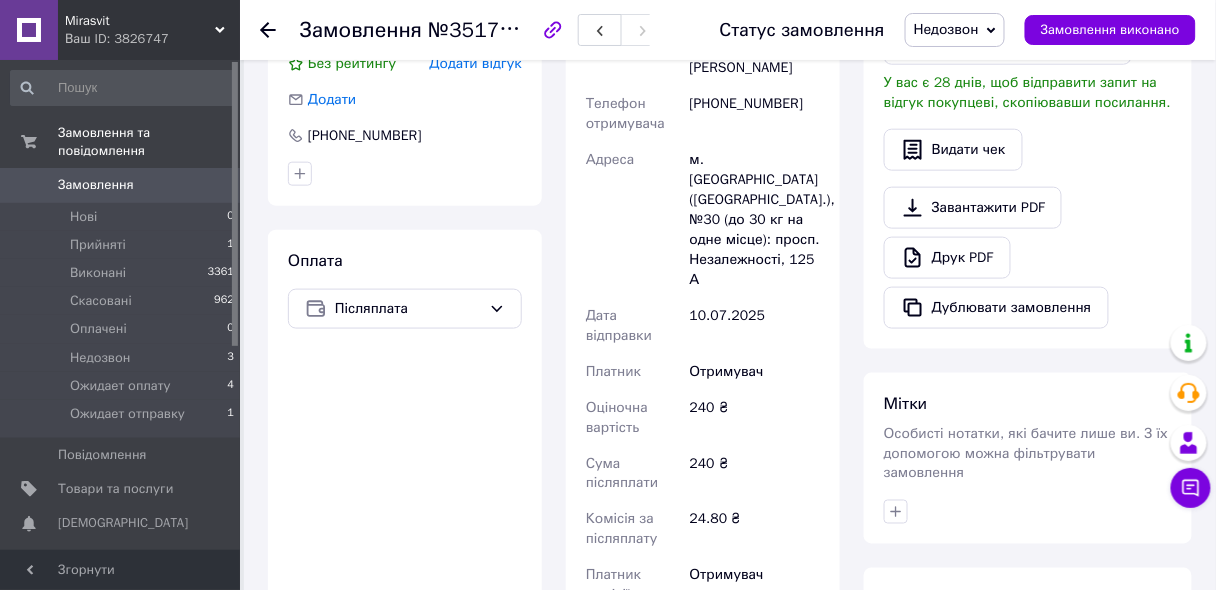 click on "Недозвон" at bounding box center (955, 30) 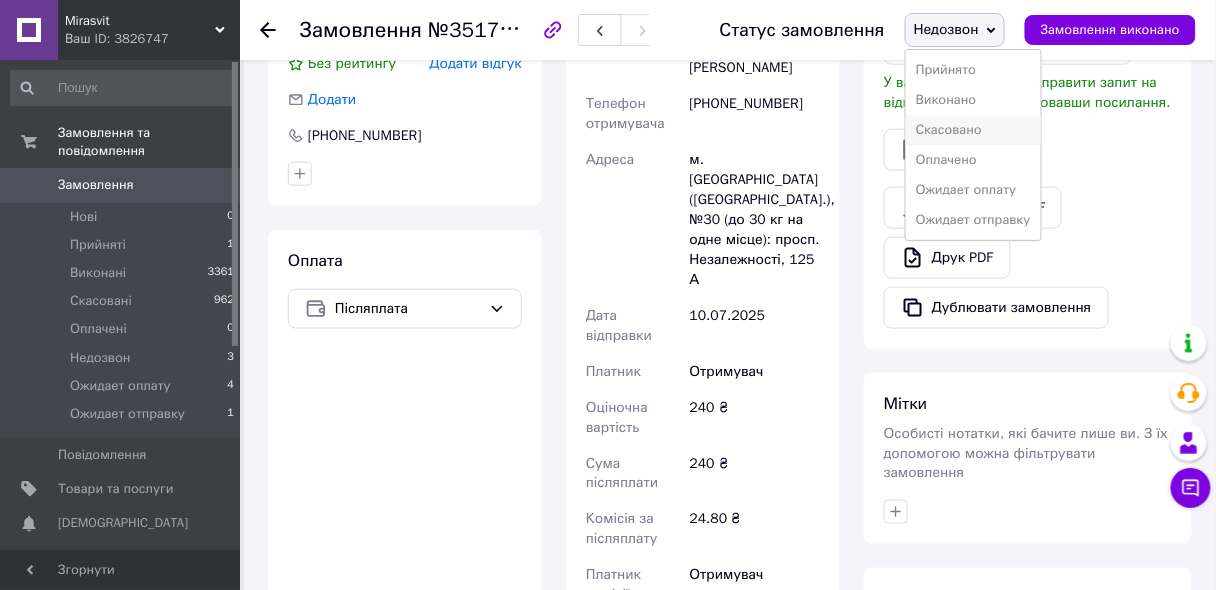 click on "Скасовано" at bounding box center (973, 130) 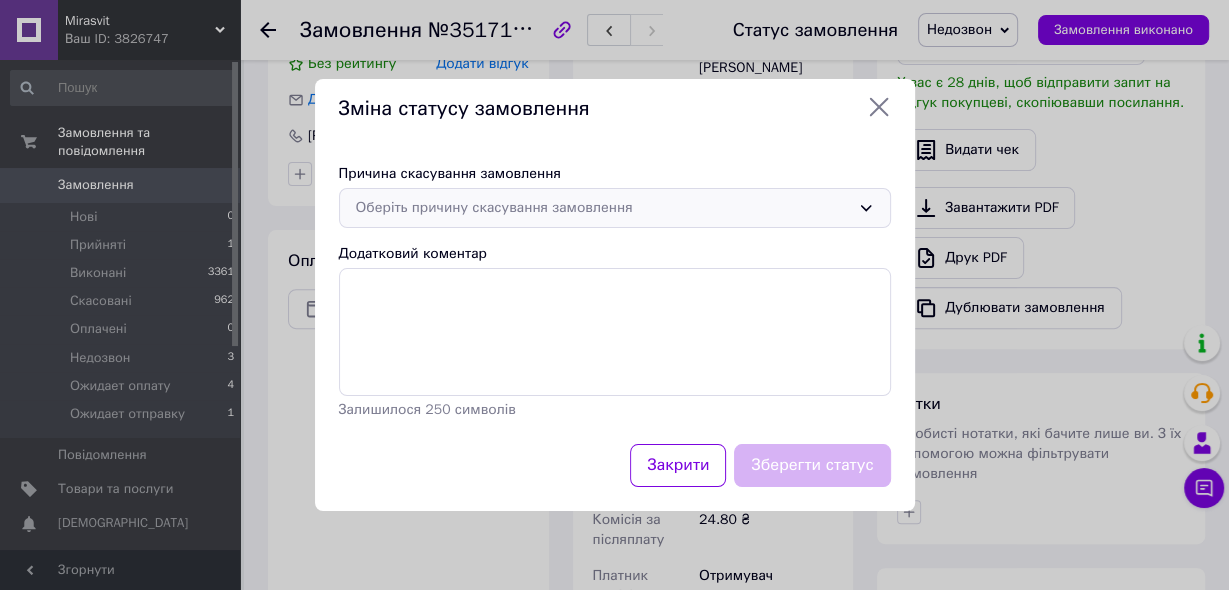 click on "Оберіть причину скасування замовлення" at bounding box center (603, 208) 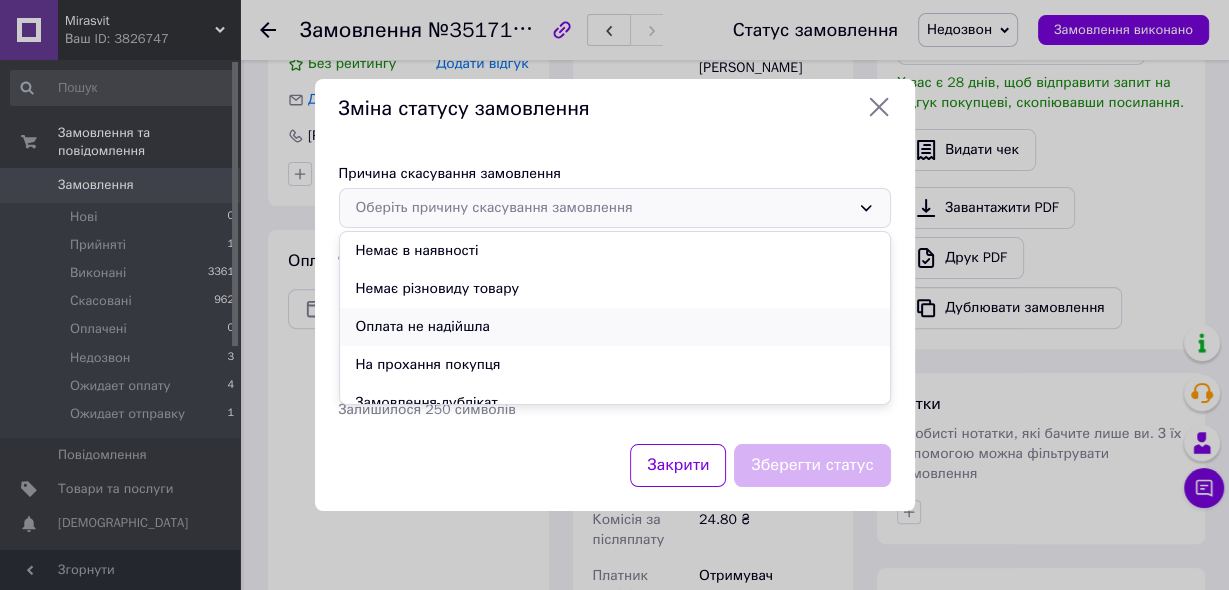 scroll, scrollTop: 80, scrollLeft: 0, axis: vertical 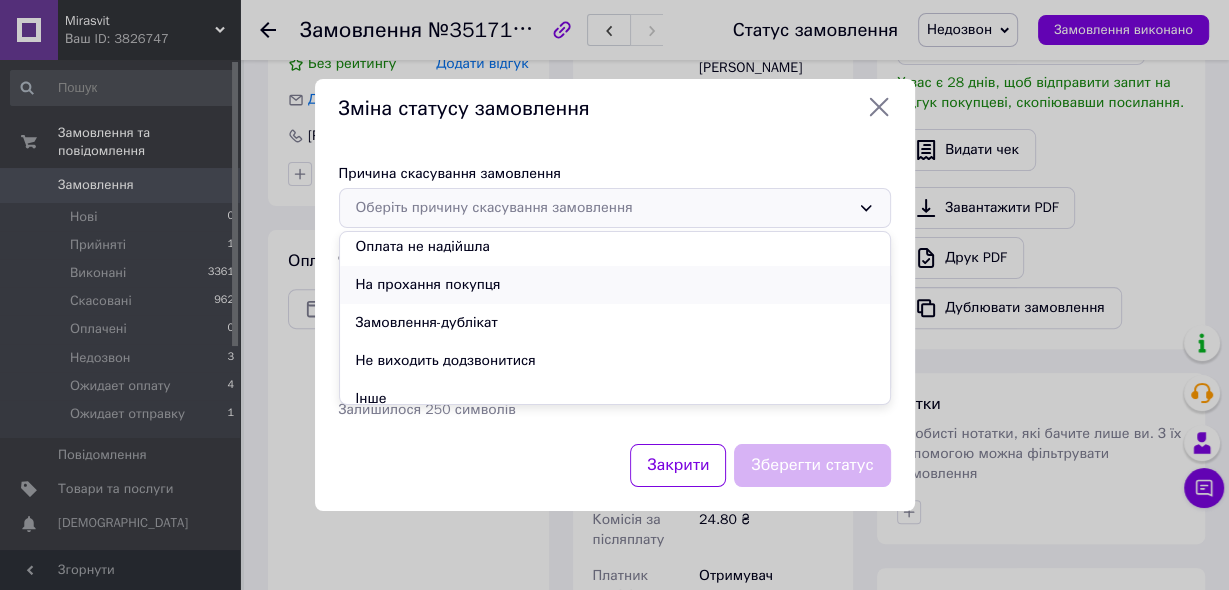 click on "На прохання покупця" at bounding box center (615, 285) 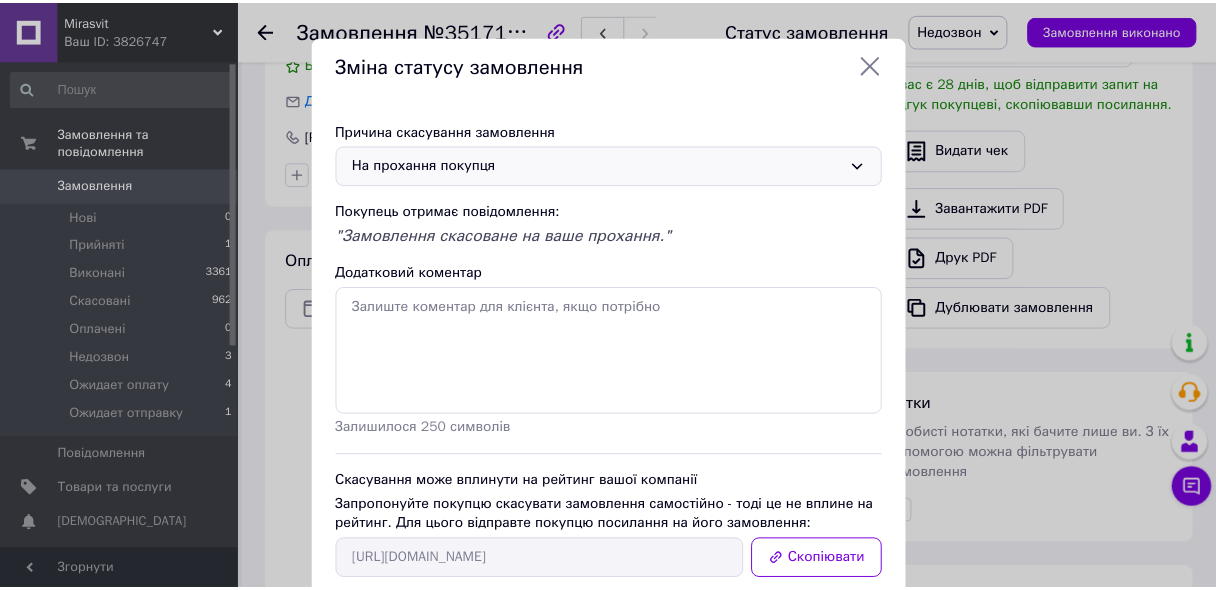 scroll, scrollTop: 113, scrollLeft: 0, axis: vertical 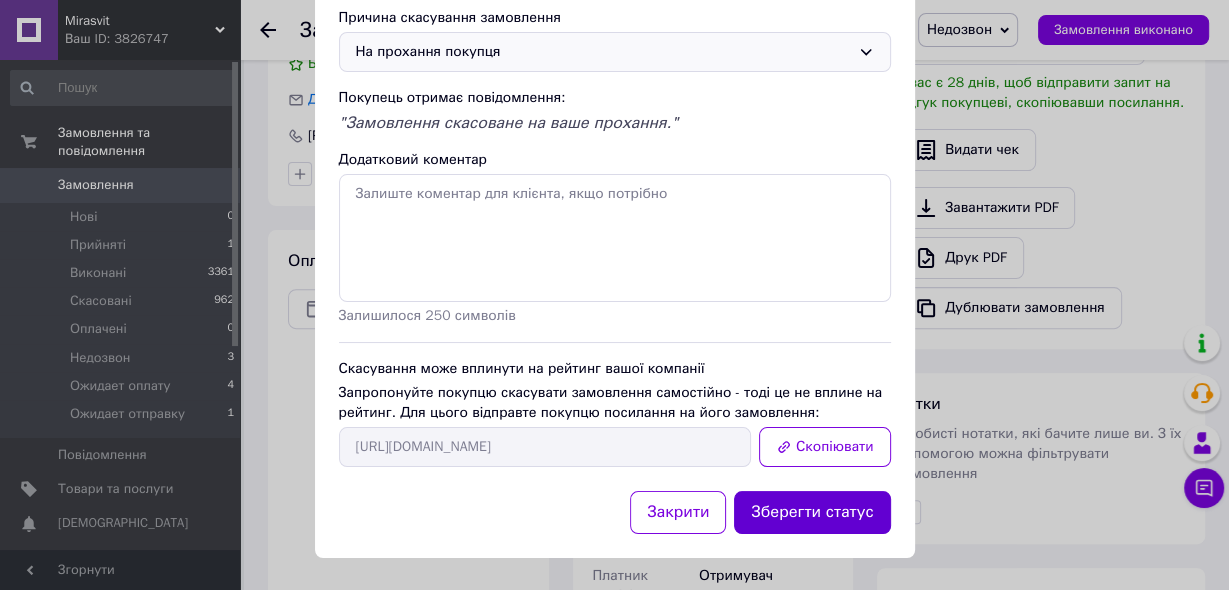 click on "Зберегти статус" at bounding box center [812, 512] 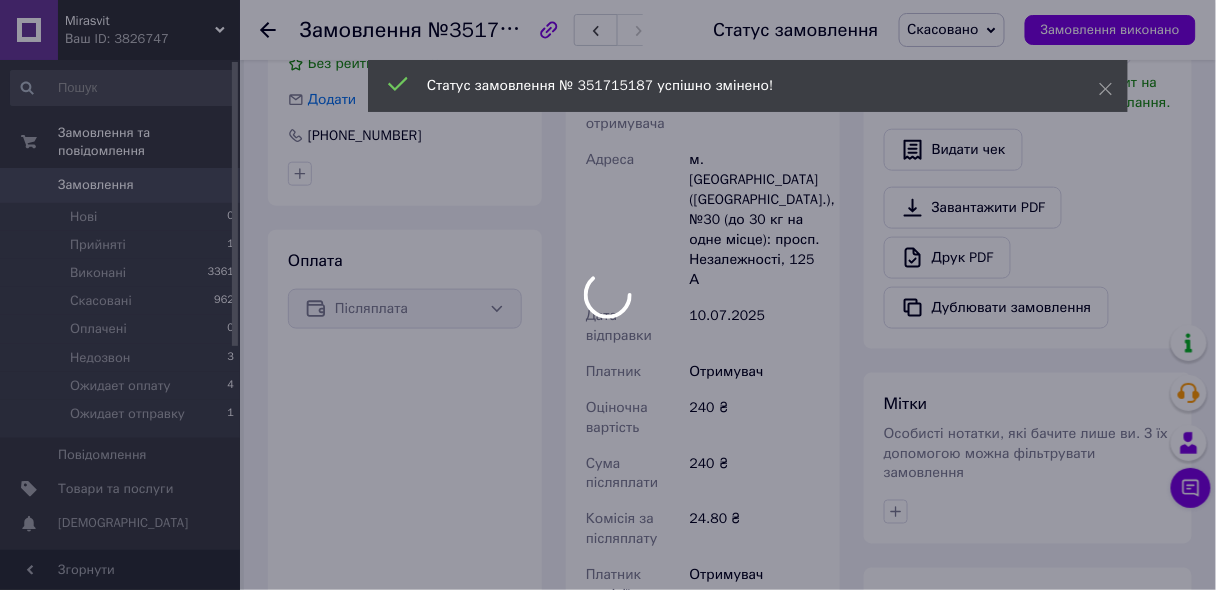 click on "Прийняті 1" at bounding box center (123, 245) 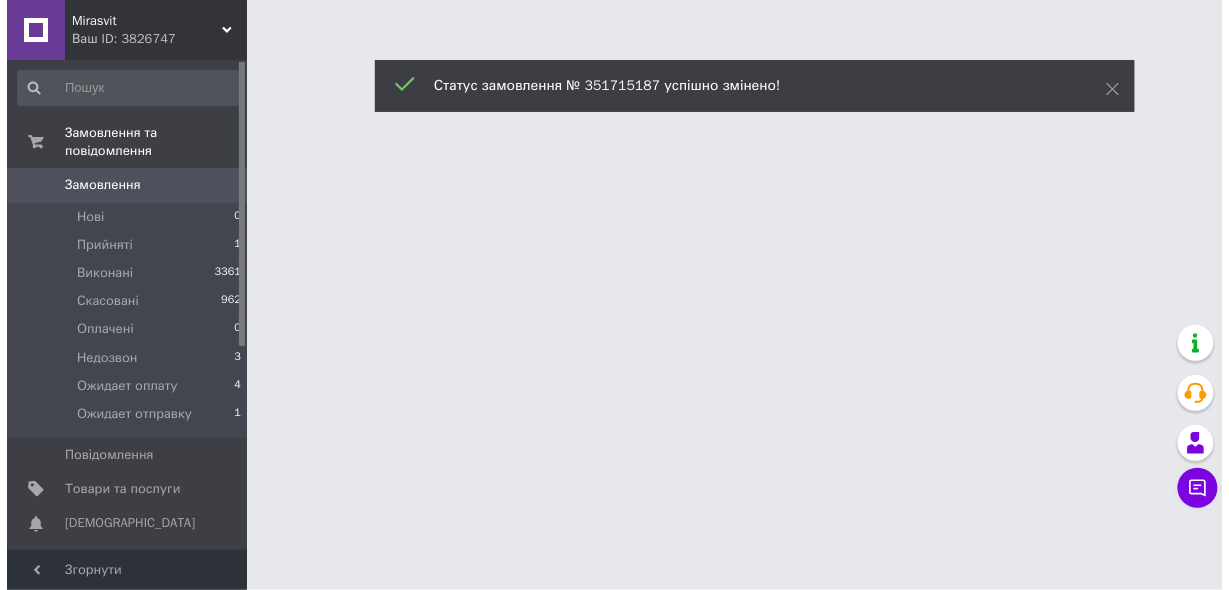 scroll, scrollTop: 0, scrollLeft: 0, axis: both 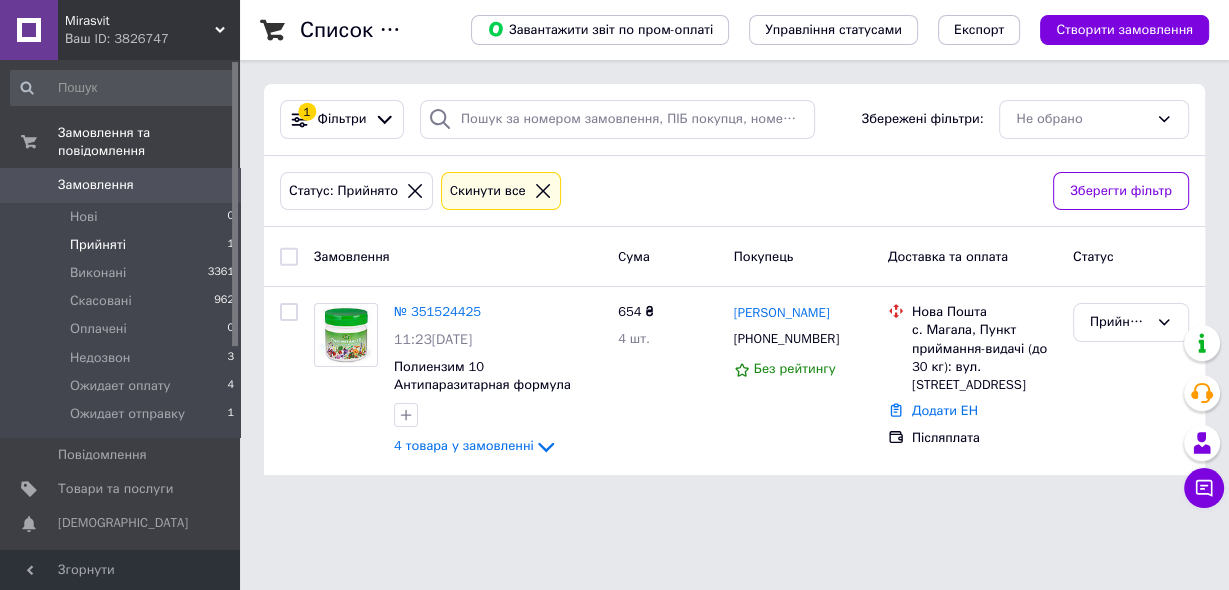 click on "Mirasvit Ваш ID: 3826747 Сайт Mirasvit Кабінет покупця Перевірити стан системи БиоСвит Довідка Вийти Замовлення та повідомлення Замовлення 0 Нові 0 Прийняті 1 Виконані 3361 Скасовані 962 Оплачені 0 Недозвон 3 Ожидает оплату 4 Ожидает отправку 1 Повідомлення 0 Товари та послуги Сповіщення 0 0 Панель управління Відгуки Клієнти Аналітика Інструменти веб-майстра та SEO Управління сайтом Гаманець компанії Маркет Налаштування Тарифи та рахунки Prom сайт 6 000 Згорнути
Список замовлень   Завантажити звіт по пром-оплаті 1" at bounding box center [614, 249] 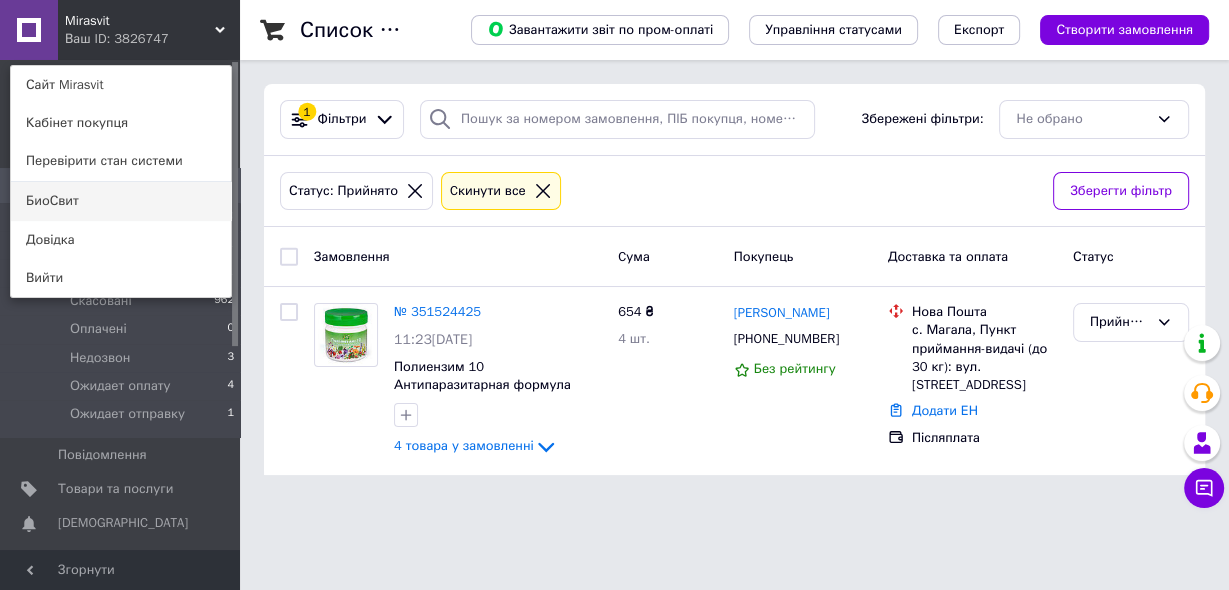 click on "БиоСвит" at bounding box center (121, 201) 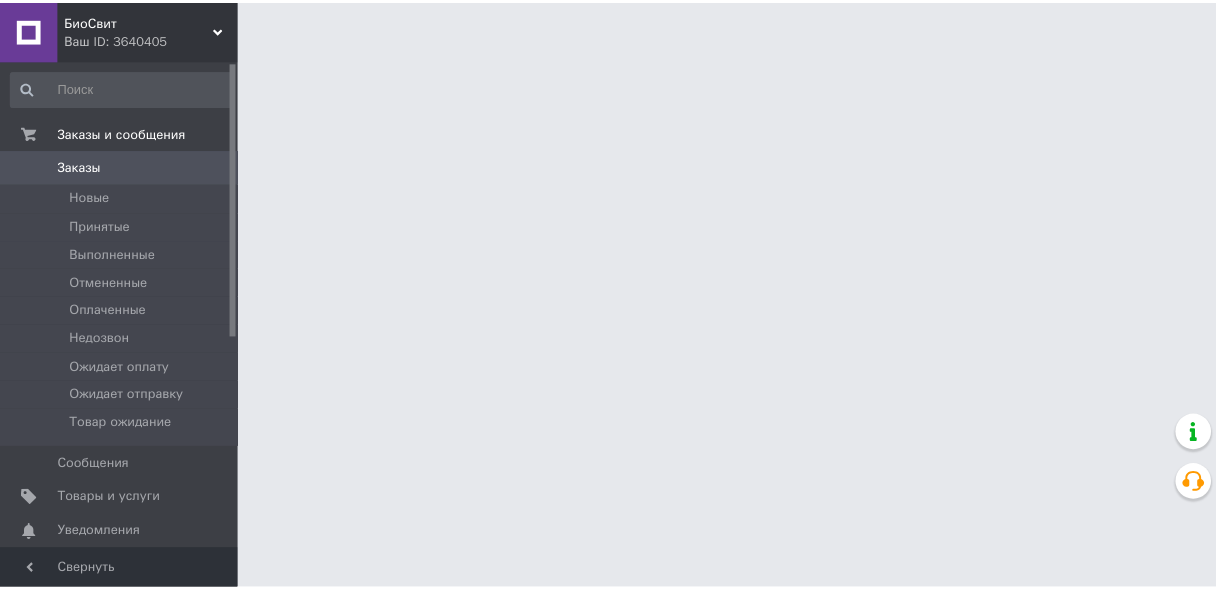 scroll, scrollTop: 0, scrollLeft: 0, axis: both 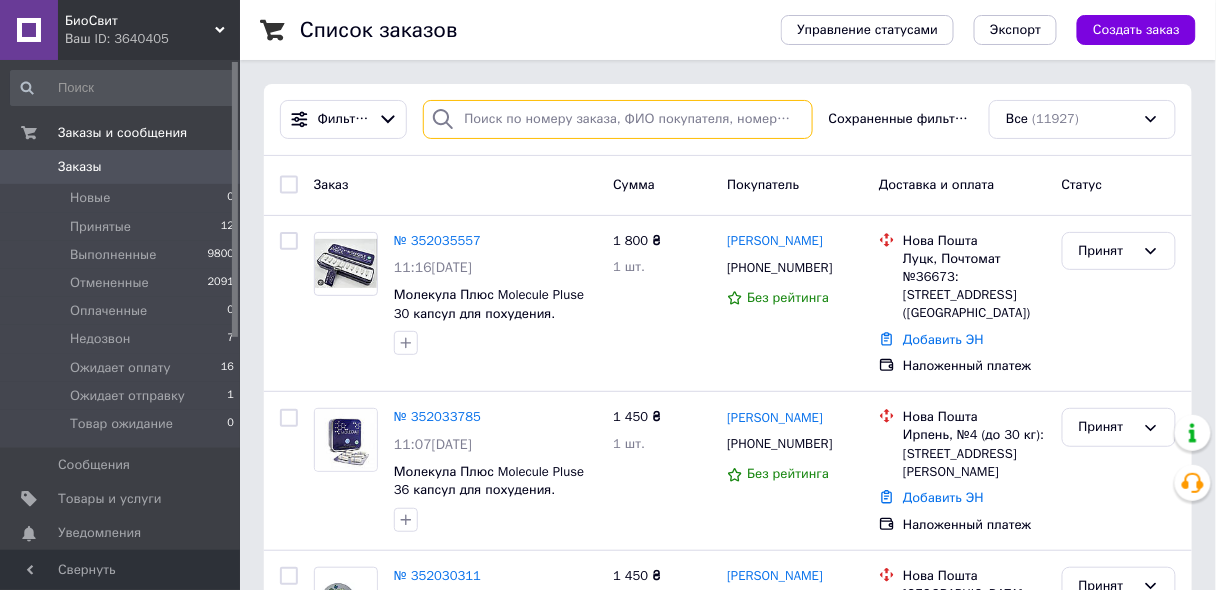 click at bounding box center [617, 119] 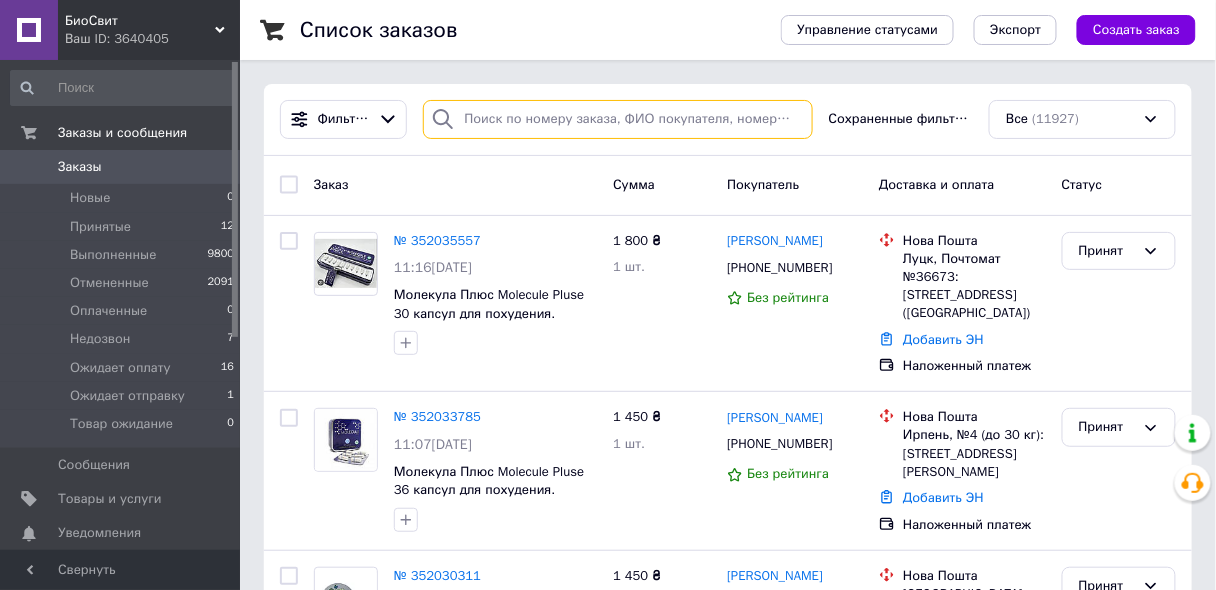 paste on "[PHONE_NUMBER]" 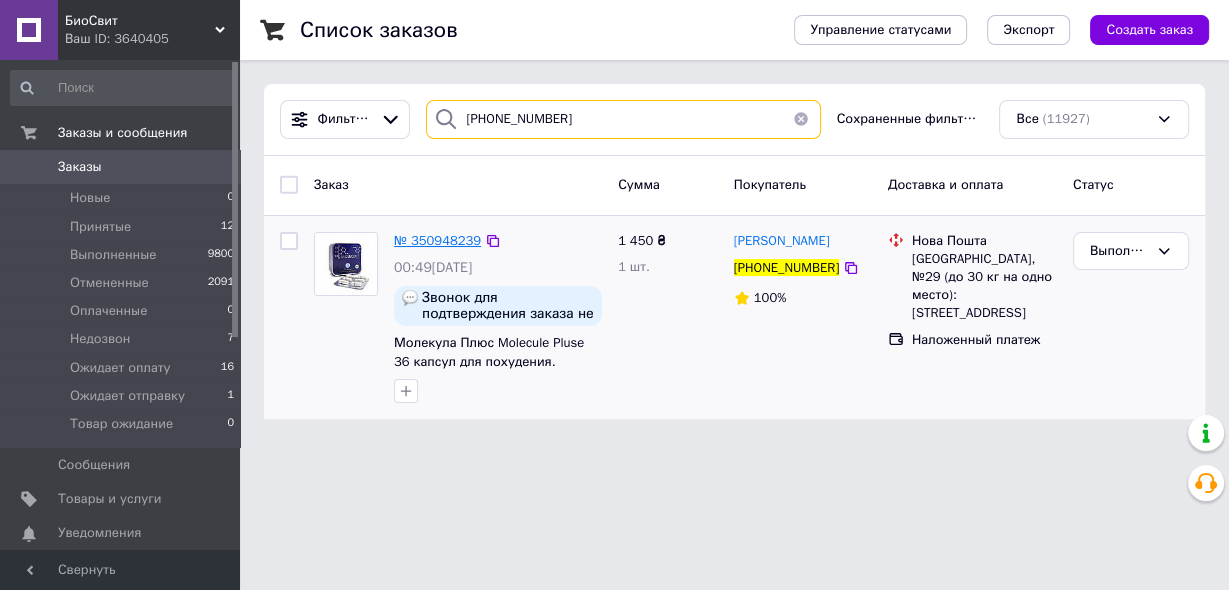 type on "[PHONE_NUMBER]" 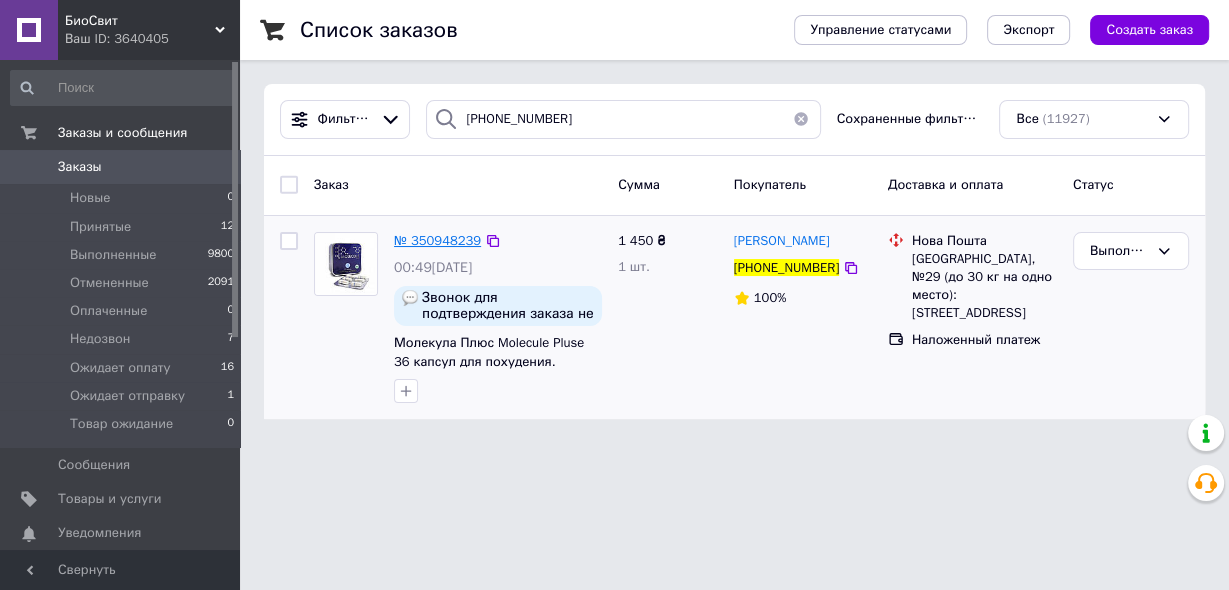 click on "№ 350948239" at bounding box center (437, 240) 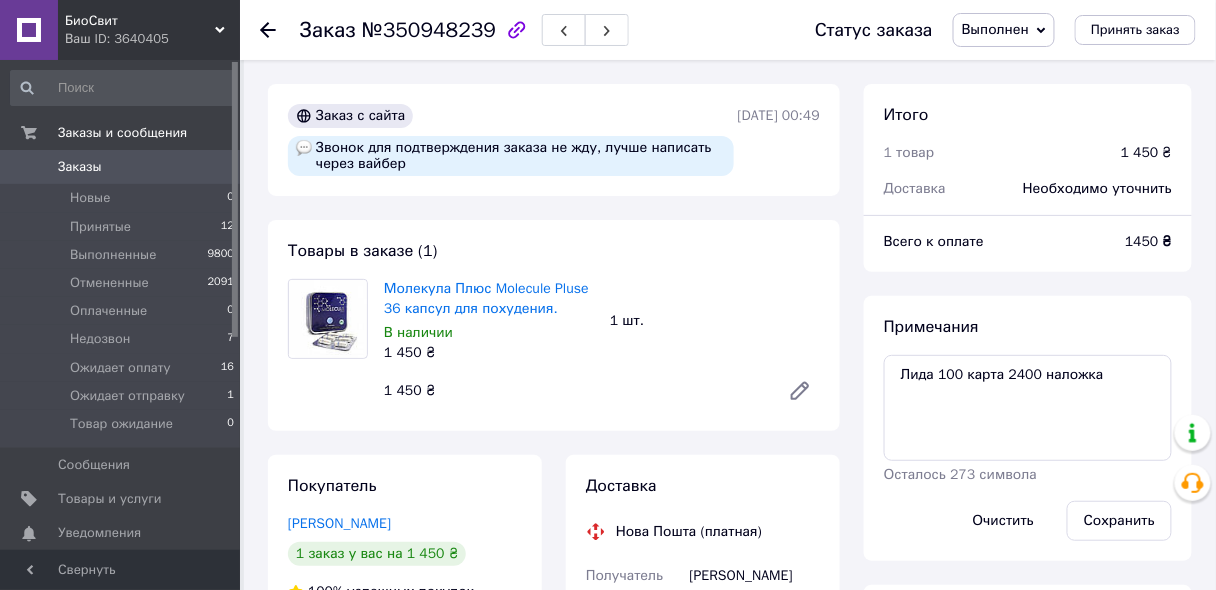 click on "Покупатель [PERSON_NAME] 1 заказ у вас на 1 450 ₴ 100%   успешных покупок Добавить отзыв [PHONE_NUMBER] Оплата Наложенный платеж" at bounding box center (405, 816) 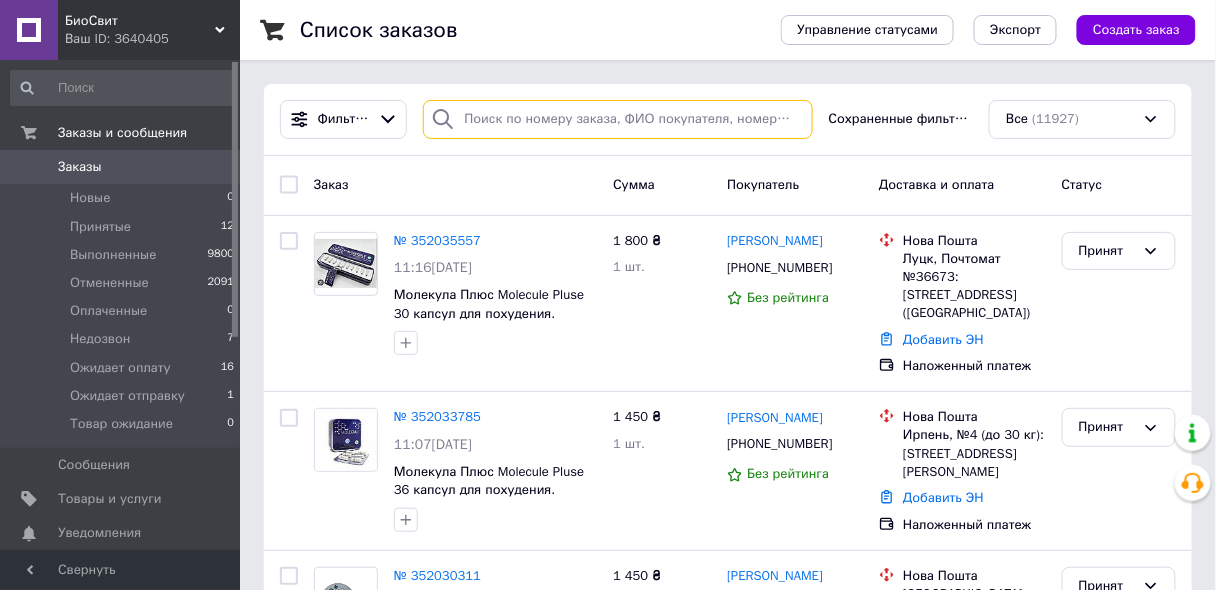 click at bounding box center (617, 119) 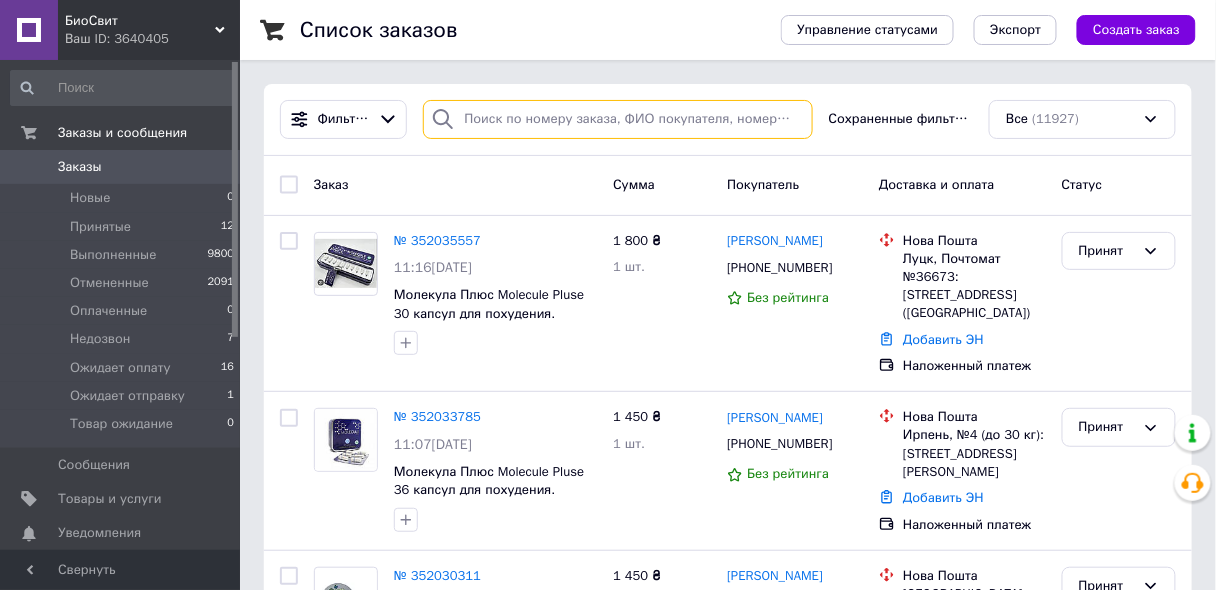 paste on "[PHONE_NUMBER]" 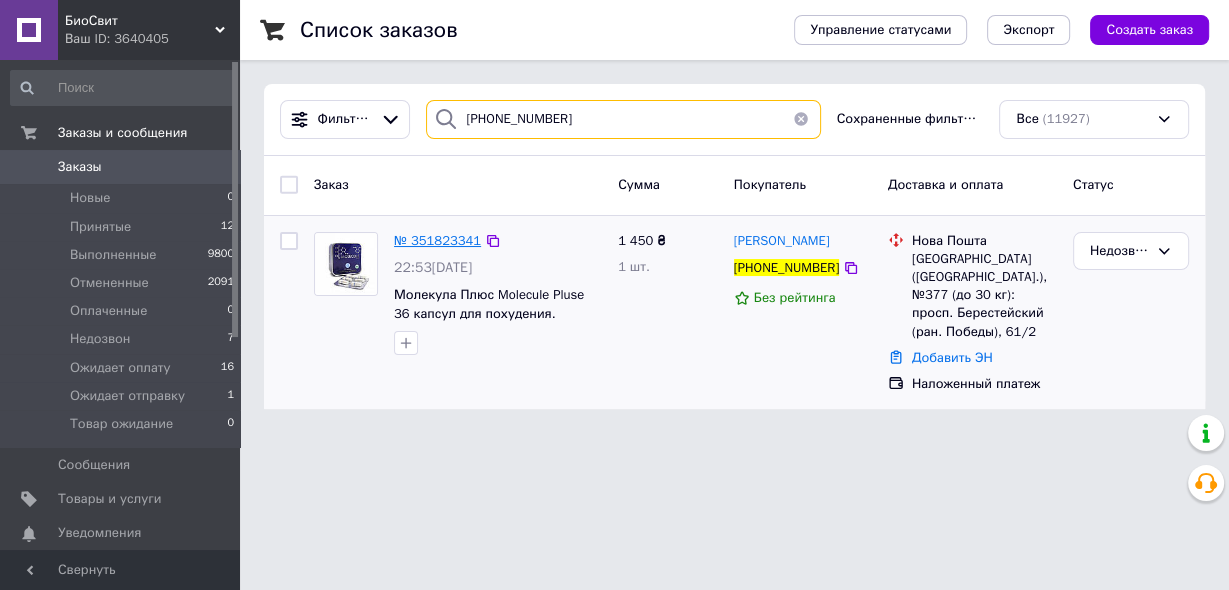 type on "[PHONE_NUMBER]" 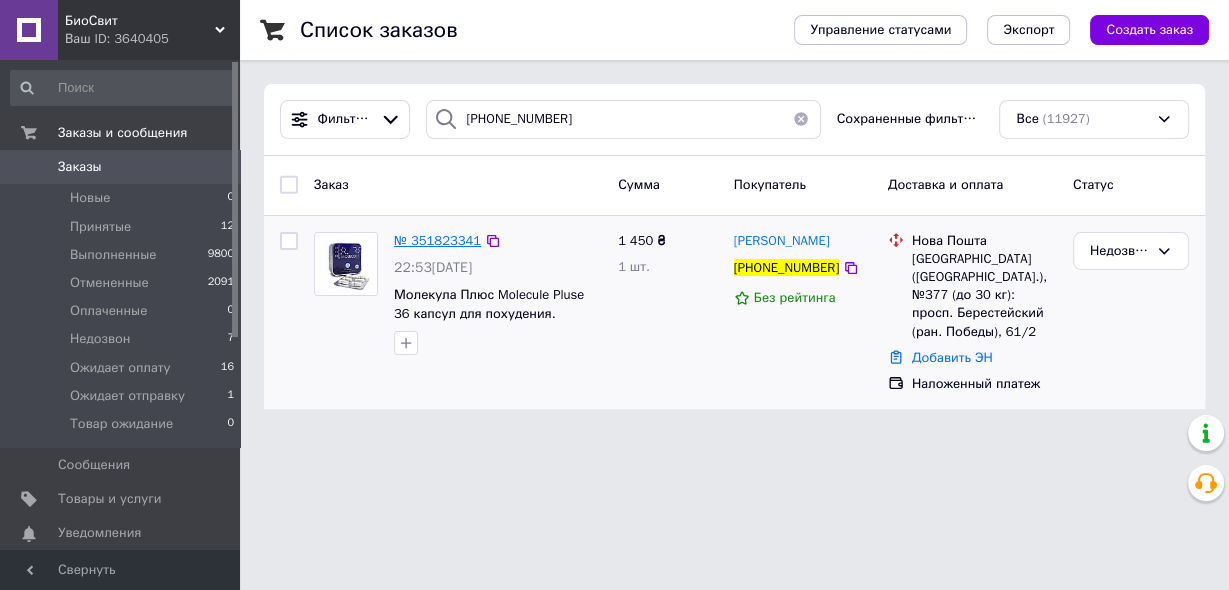 click on "№ 351823341" at bounding box center [437, 240] 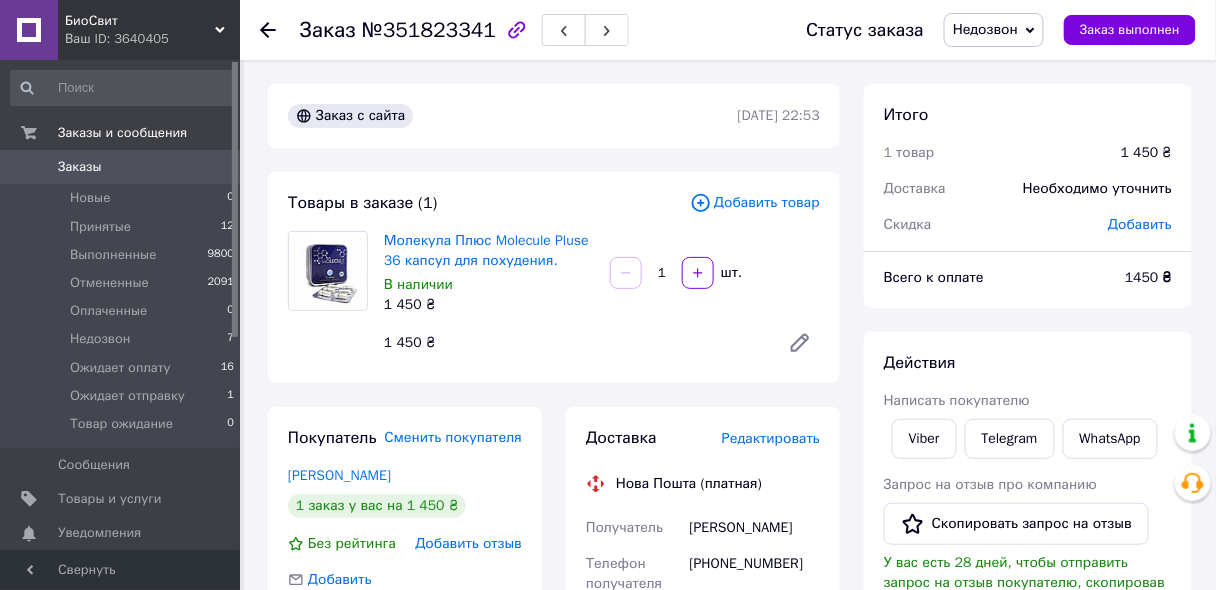 click on "Итого 1 товар 1 450 ₴ Доставка Необходимо уточнить Скидка [PERSON_NAME] Всего к оплате 1450 ₴ Действия Написать покупателю Viber Telegram WhatsApp Запрос на отзыв про компанию   Скопировать запрос на отзыв У вас есть 28 дней, чтобы отправить запрос на отзыв покупателю, скопировав ссылку.   Выдать чек   Скачать PDF   Печать PDF   Дублировать заказ Метки Личные заметки, которые видите только вы. По ним можно фильтровать заказы Примечания Осталось 300 символов Очистить Сохранить" at bounding box center (1028, 698) 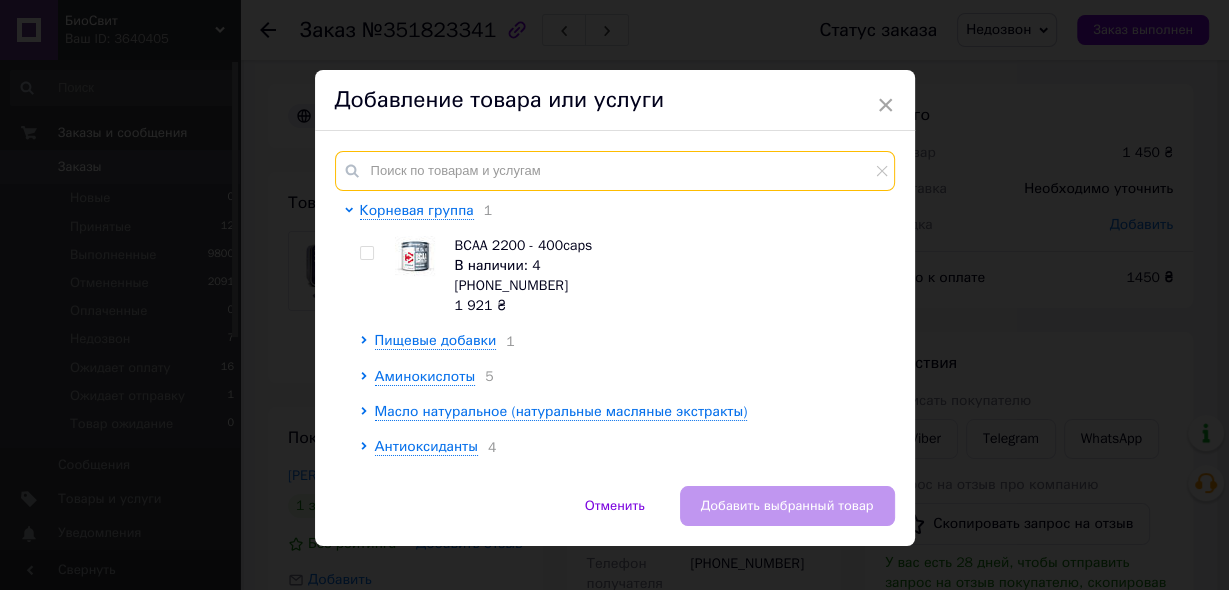click at bounding box center (615, 171) 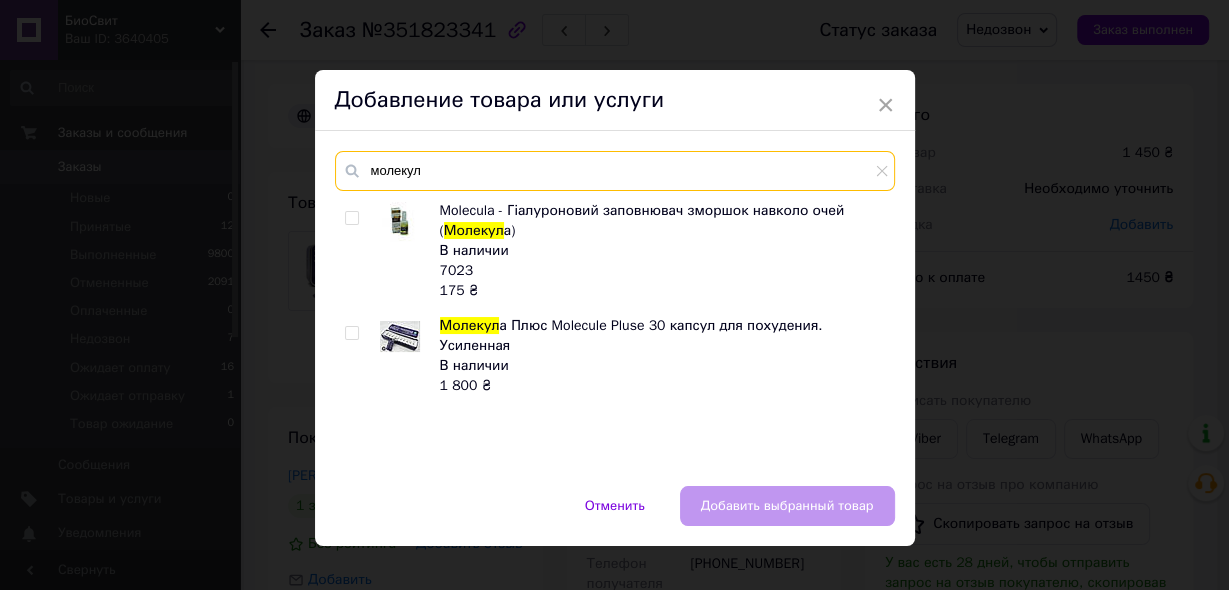type on "молекул" 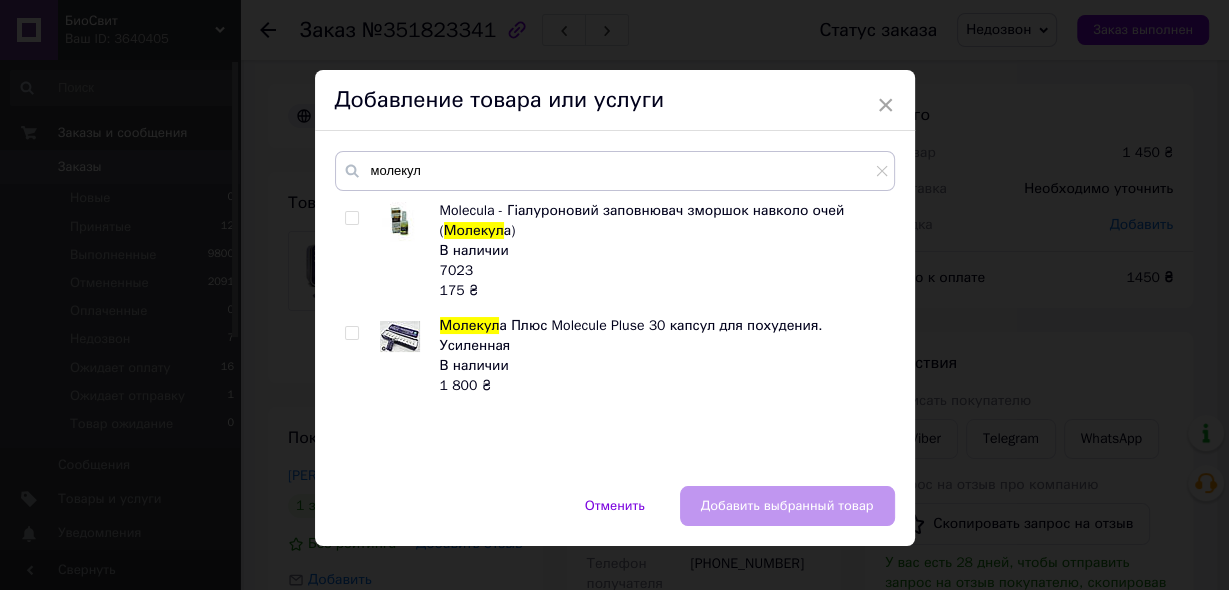 click at bounding box center (351, 333) 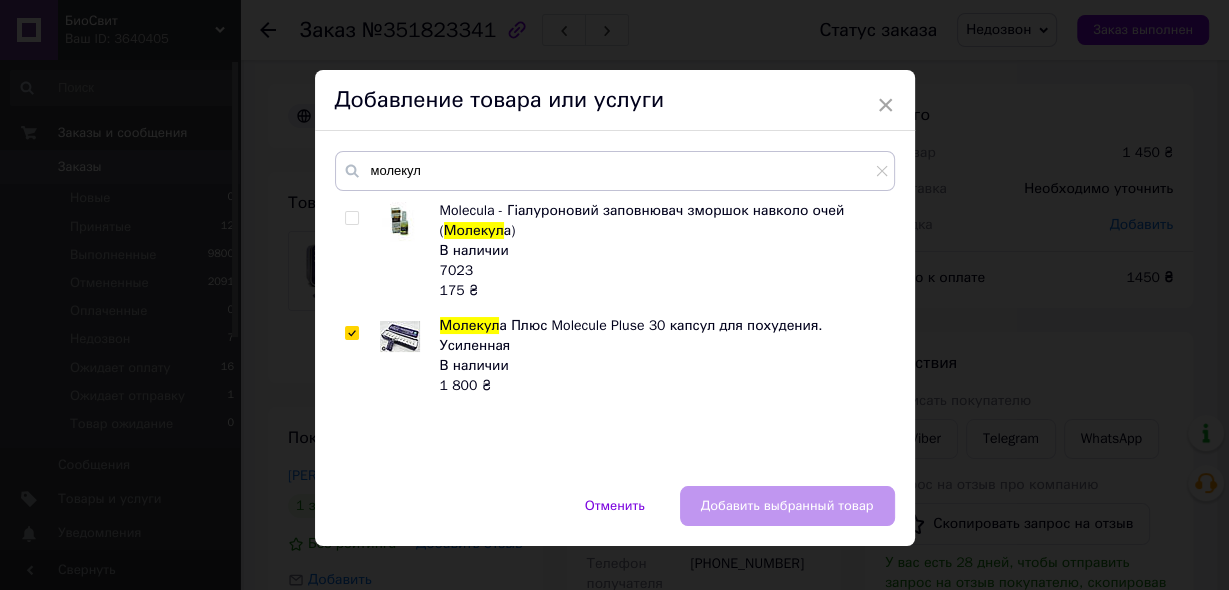 checkbox on "true" 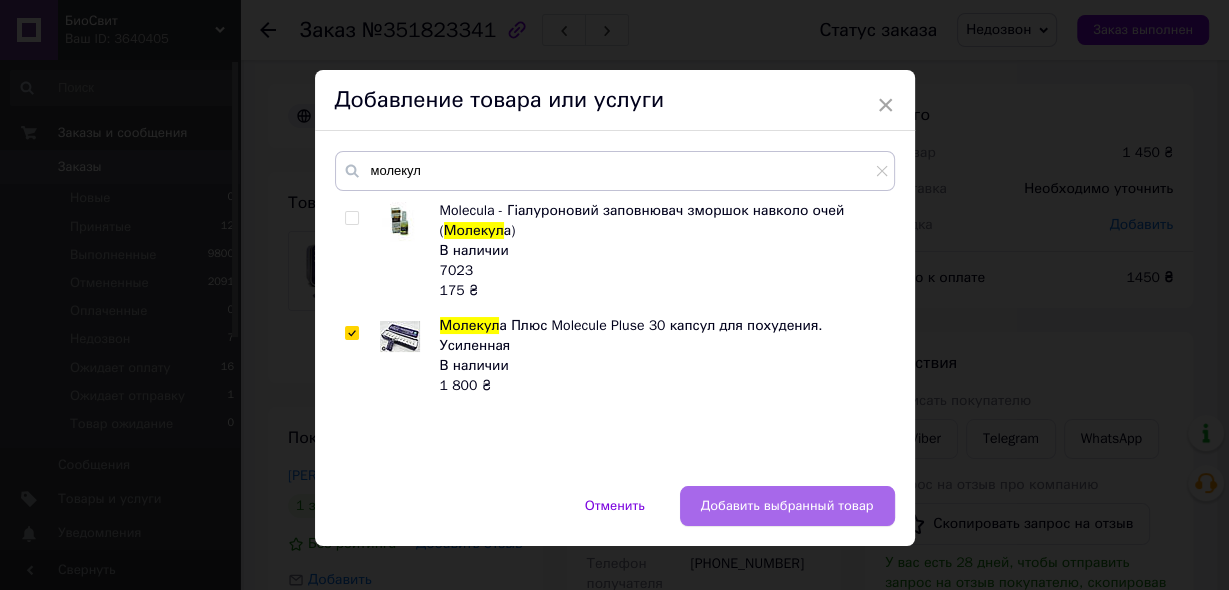 click on "Добавить выбранный товар" at bounding box center [787, 506] 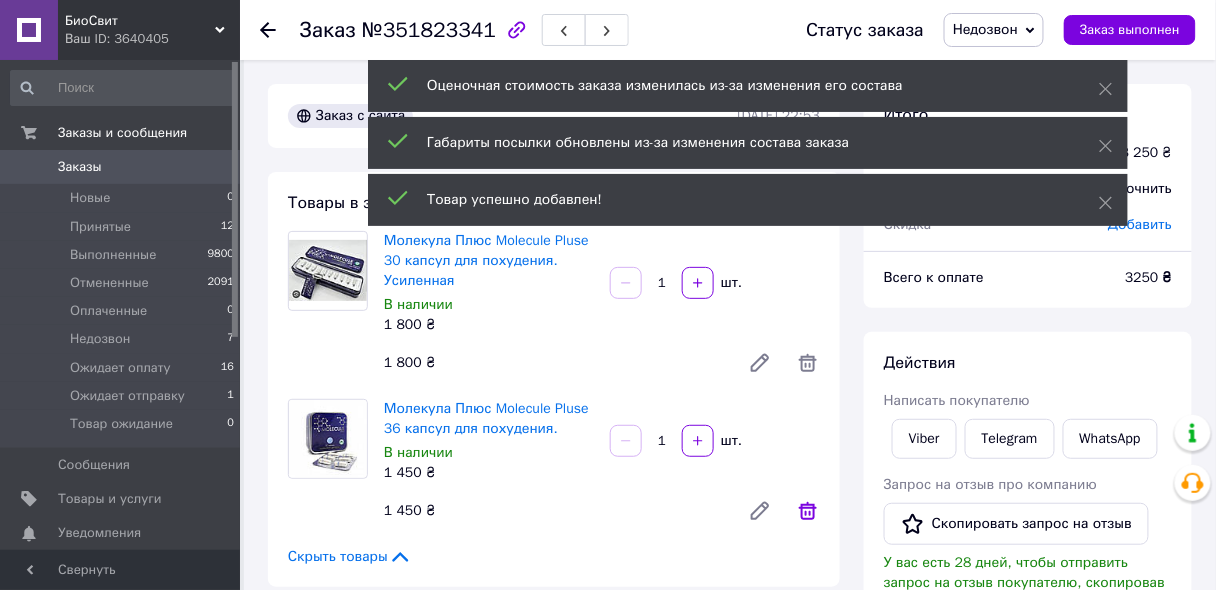 click 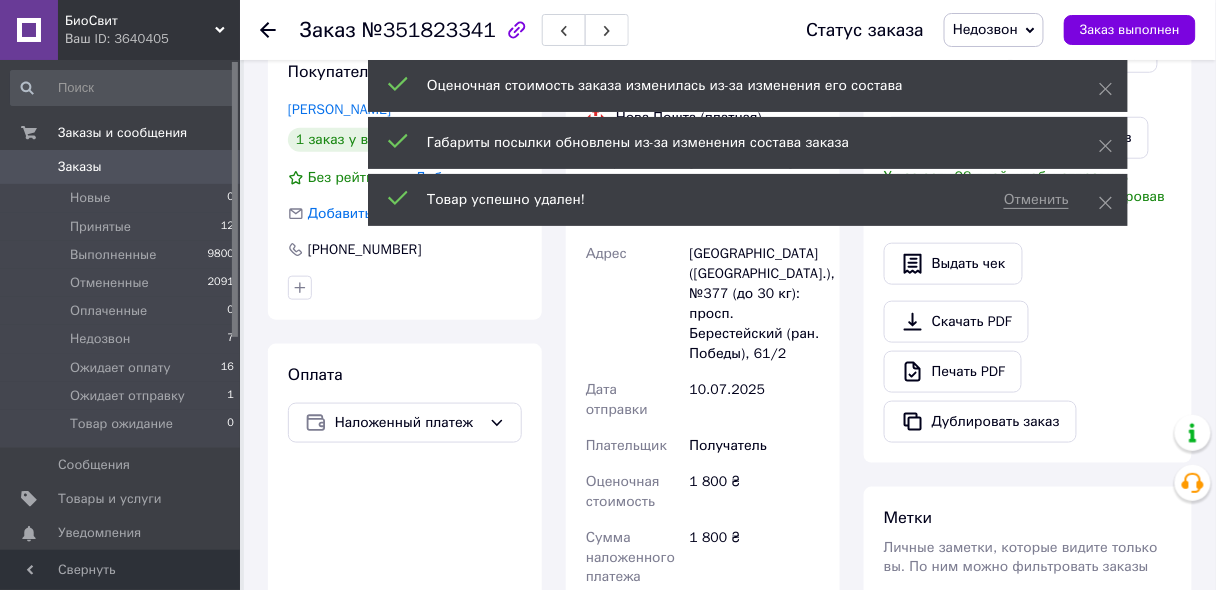 scroll, scrollTop: 480, scrollLeft: 0, axis: vertical 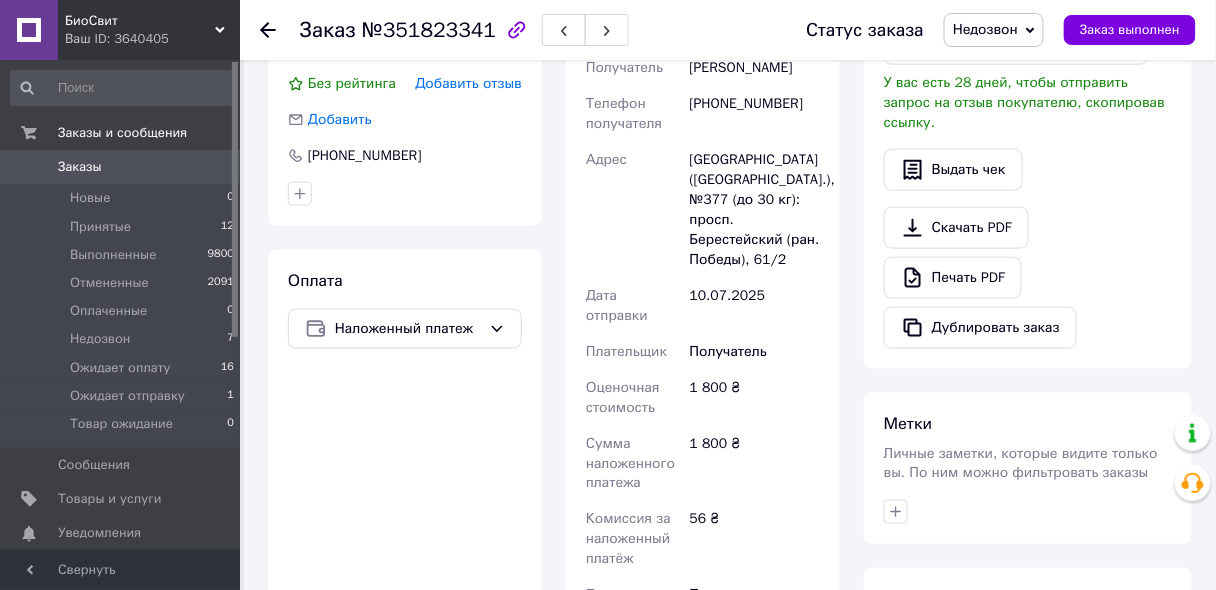 click on "Недозвон" at bounding box center (985, 29) 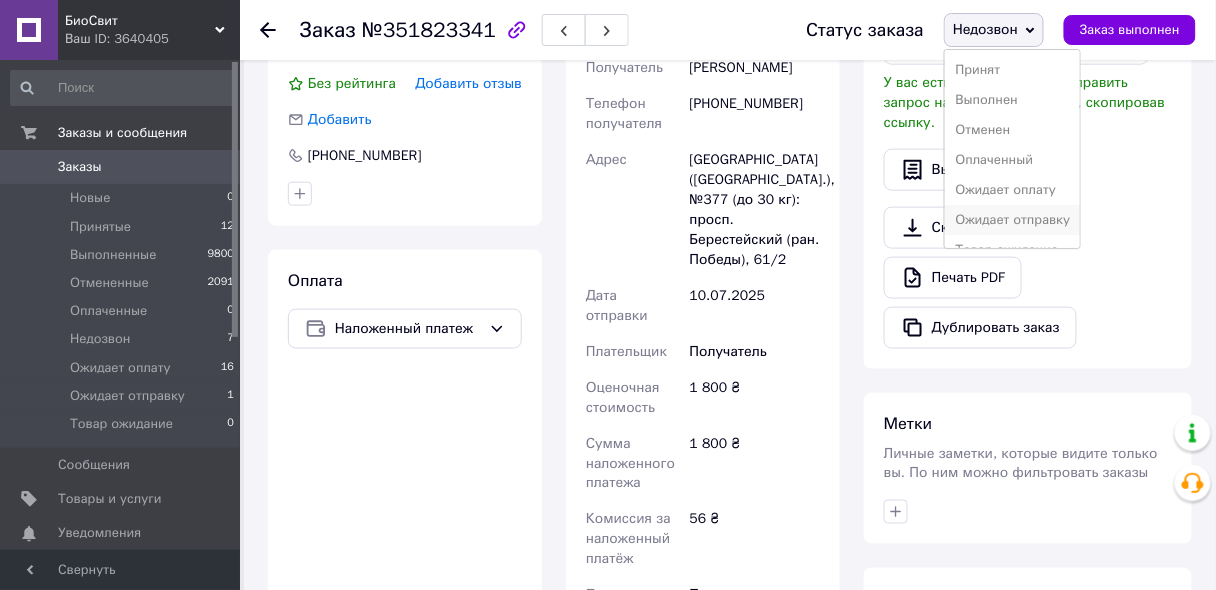 click on "Ожидает отправку" at bounding box center (1012, 220) 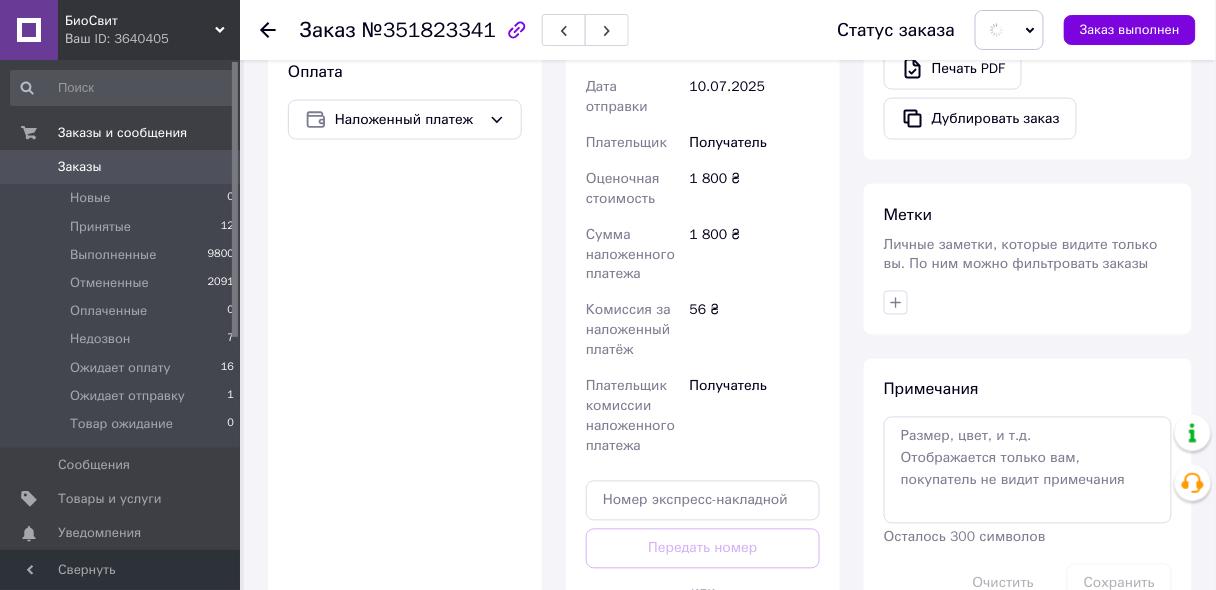 scroll, scrollTop: 720, scrollLeft: 0, axis: vertical 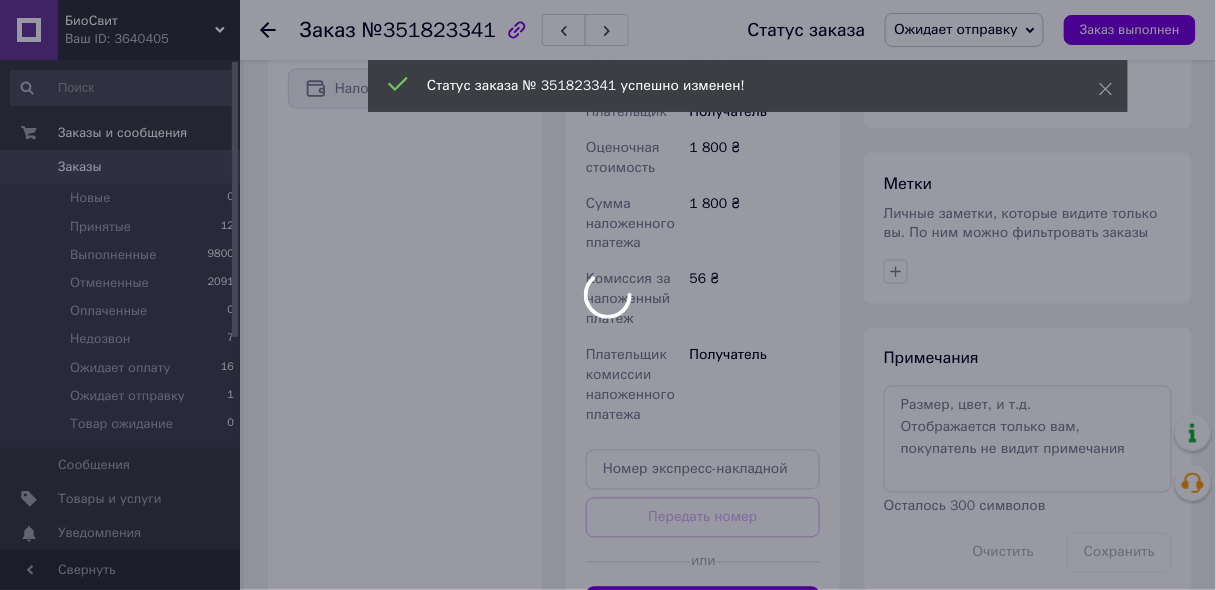 click at bounding box center [608, 295] 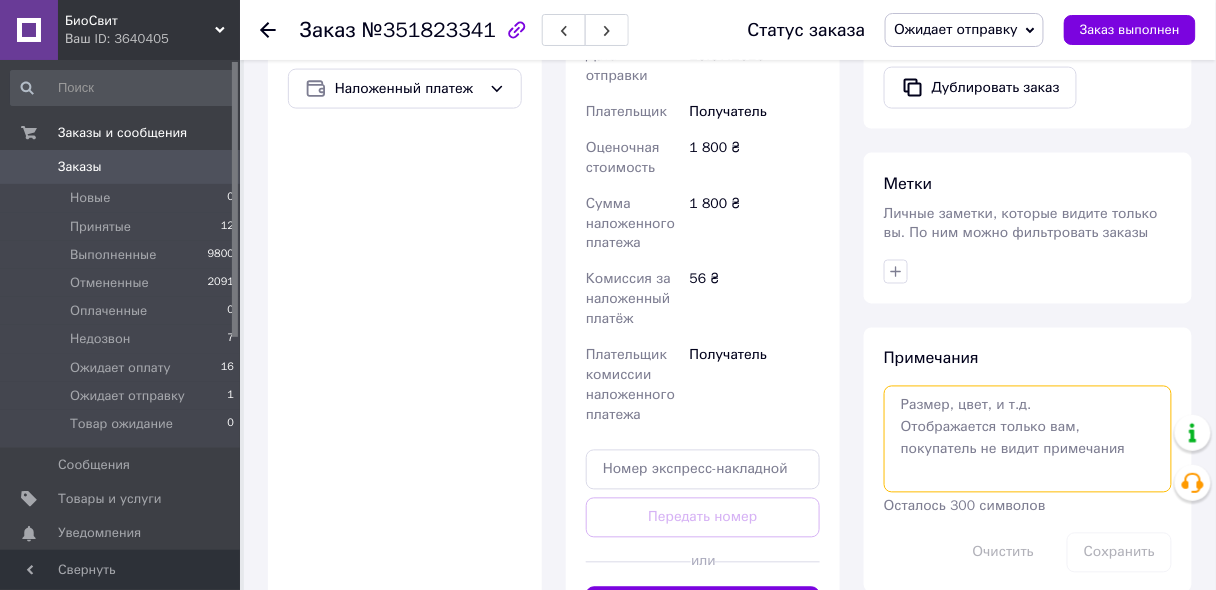 click at bounding box center [1028, 439] 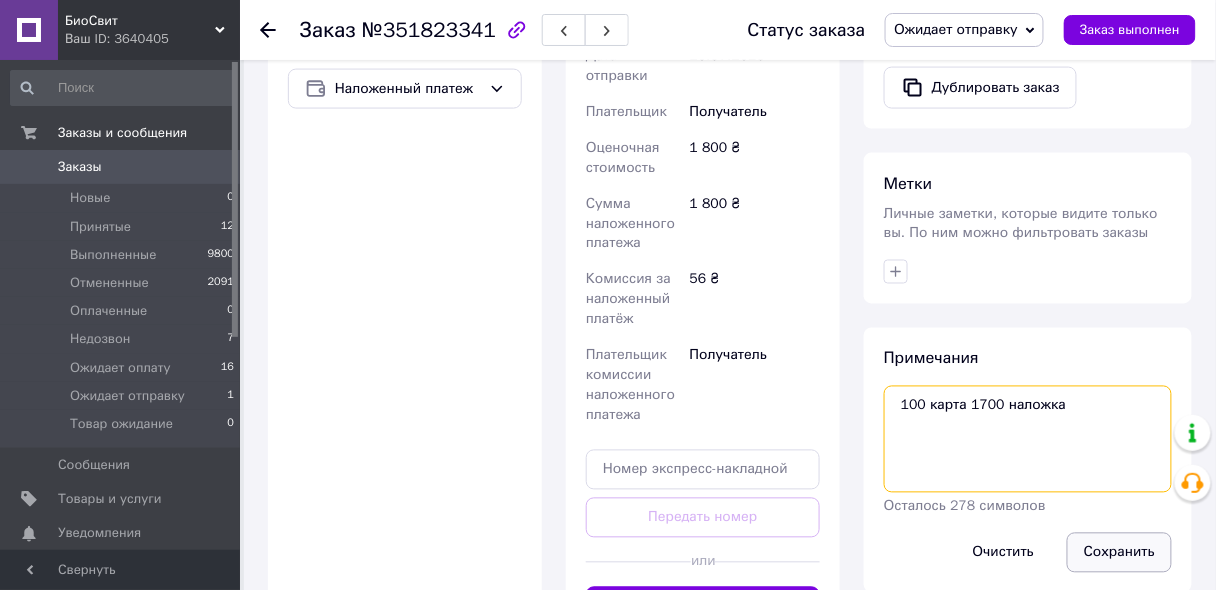 type on "100 карта 1700 наложка" 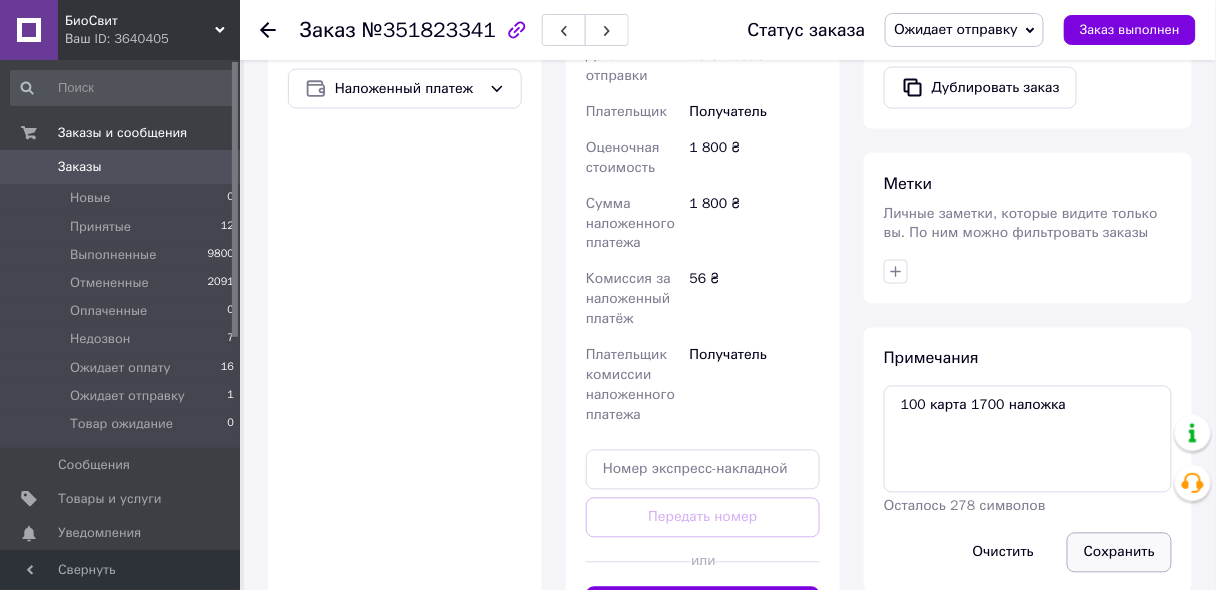 click on "Сохранить" at bounding box center (1119, 553) 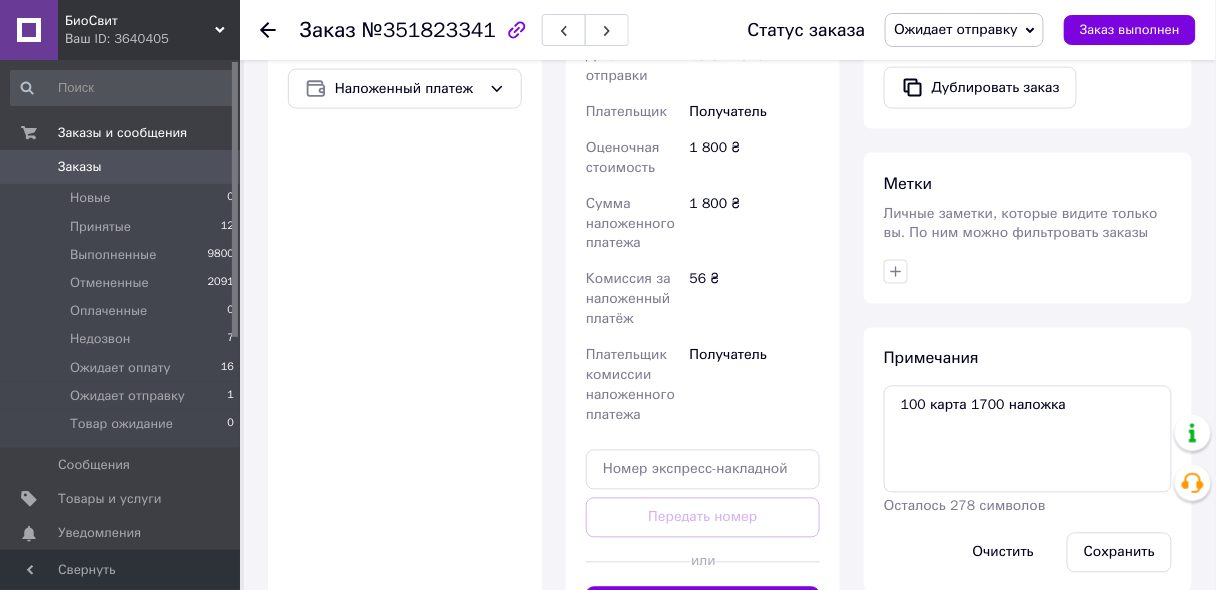 click on "Покупатель Сменить покупателя [PERSON_NAME] 1 заказ у вас на 1 450 ₴ Без рейтинга   Добавить отзыв Добавить [PHONE_NUMBER] Оплата Наложенный платеж" at bounding box center [405, 177] 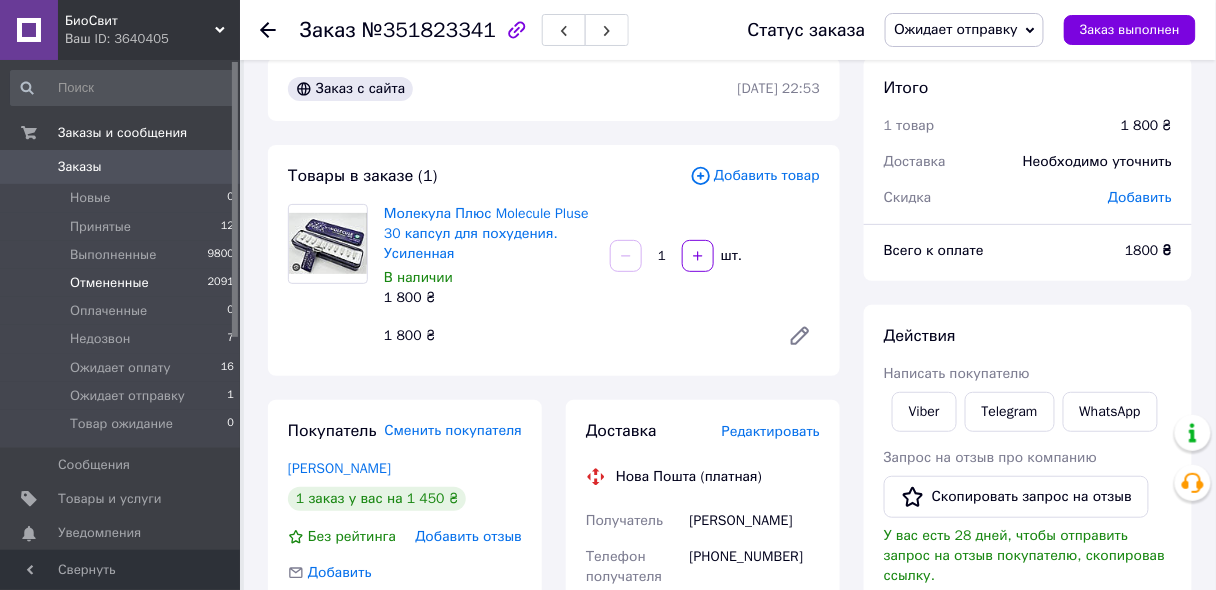 scroll, scrollTop: 0, scrollLeft: 0, axis: both 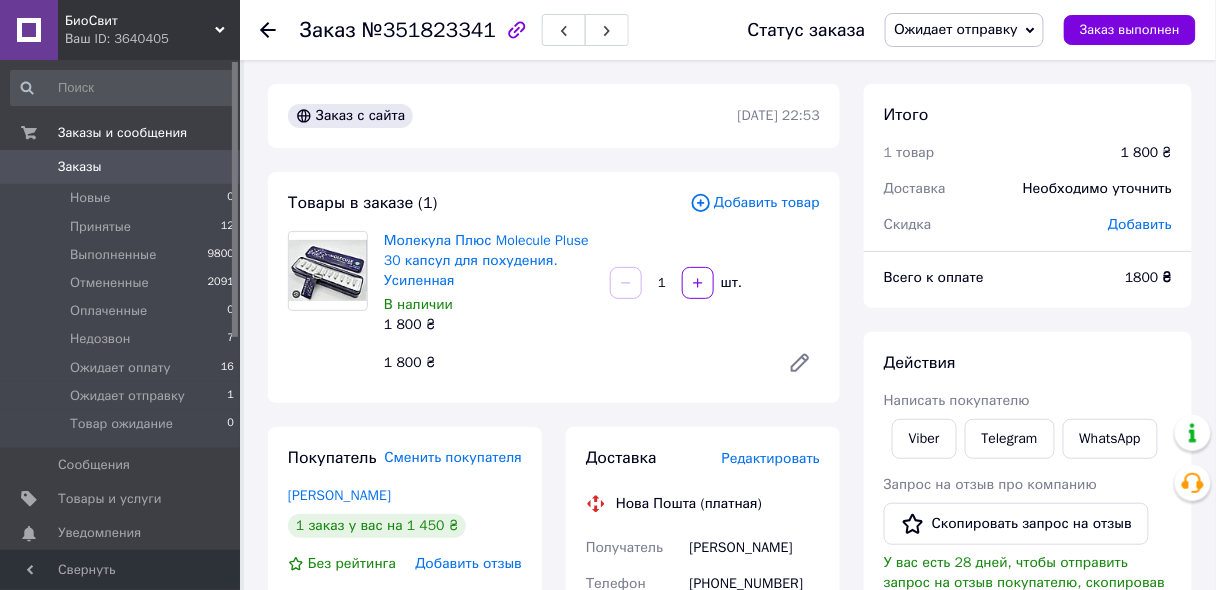 click on "Заказы" at bounding box center (121, 167) 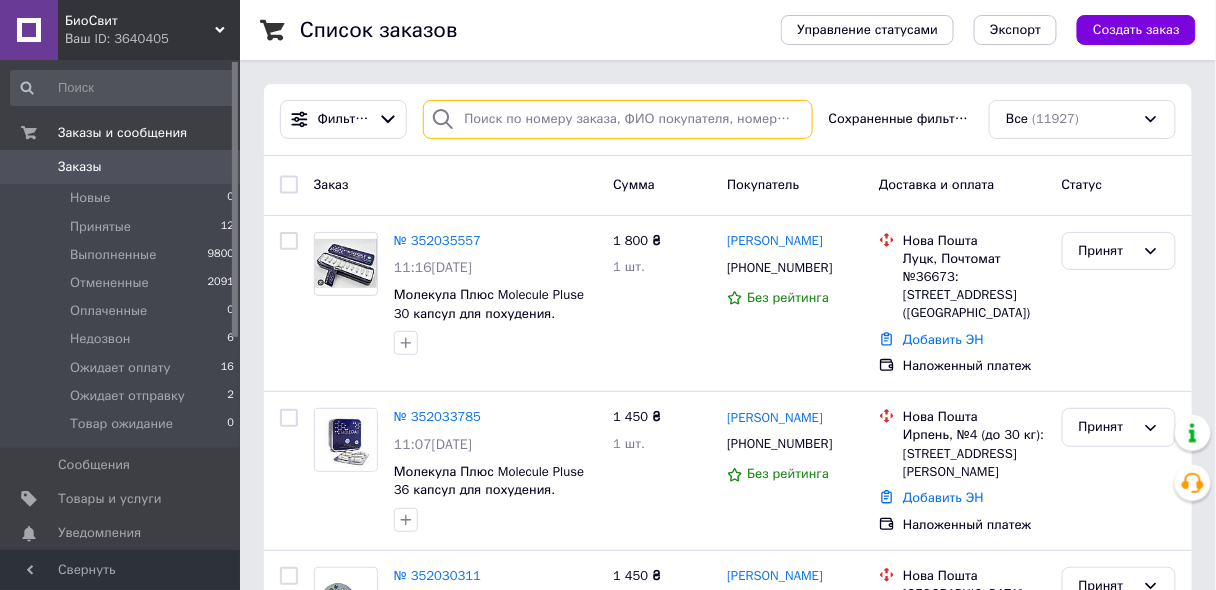 click at bounding box center [617, 119] 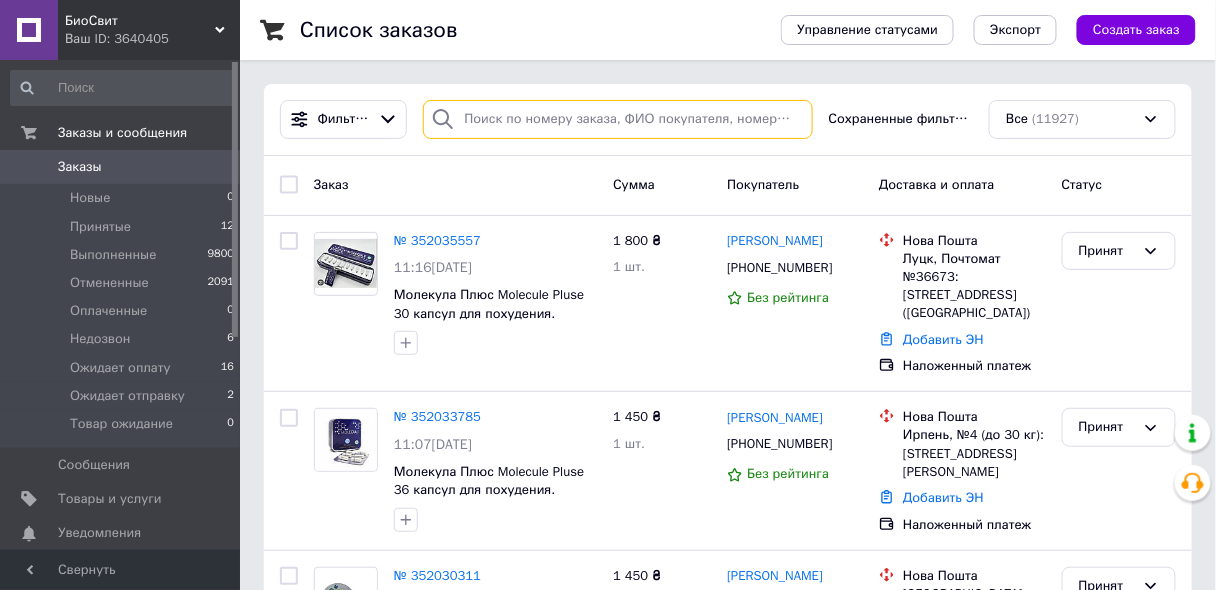 paste on "[PHONE_NUMBER]" 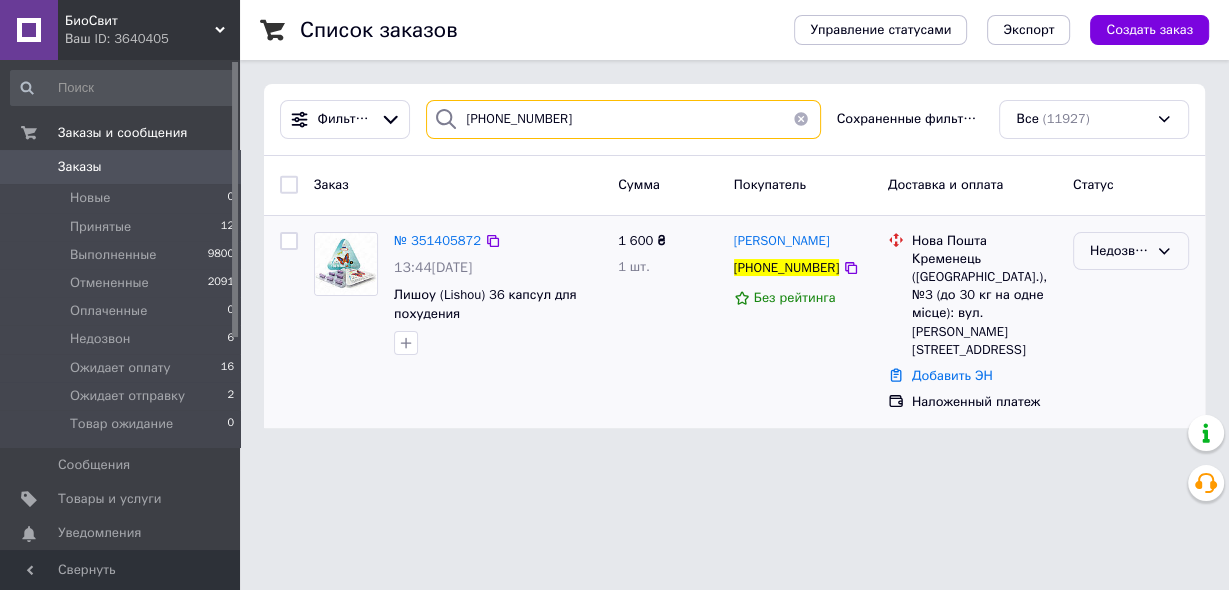 type on "[PHONE_NUMBER]" 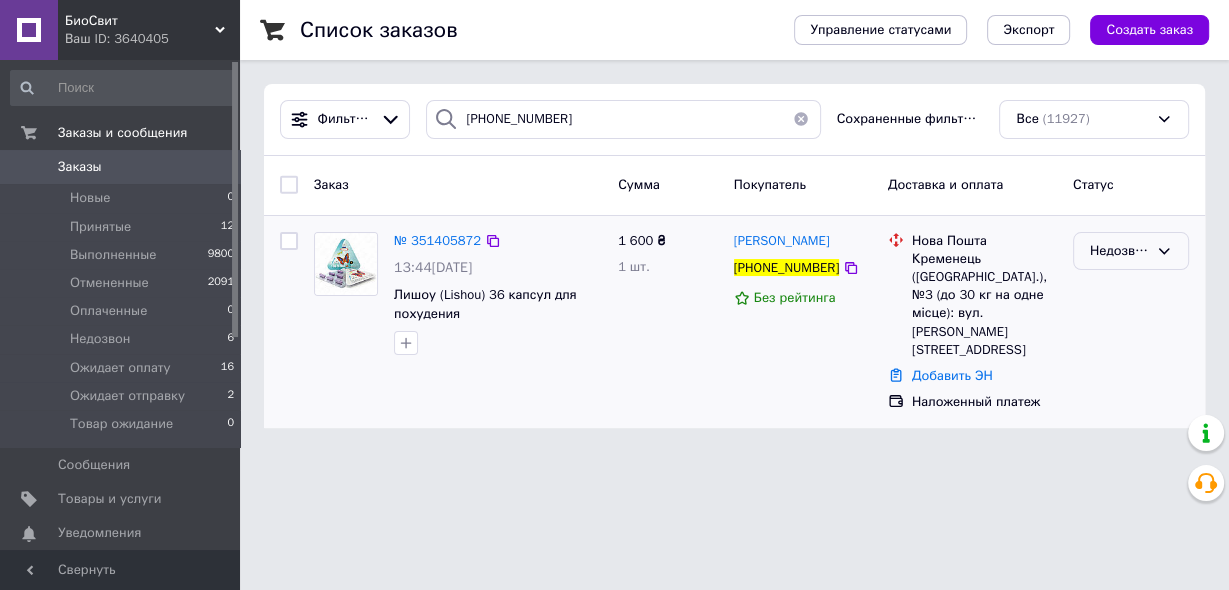 click on "Недозвон" at bounding box center [1119, 251] 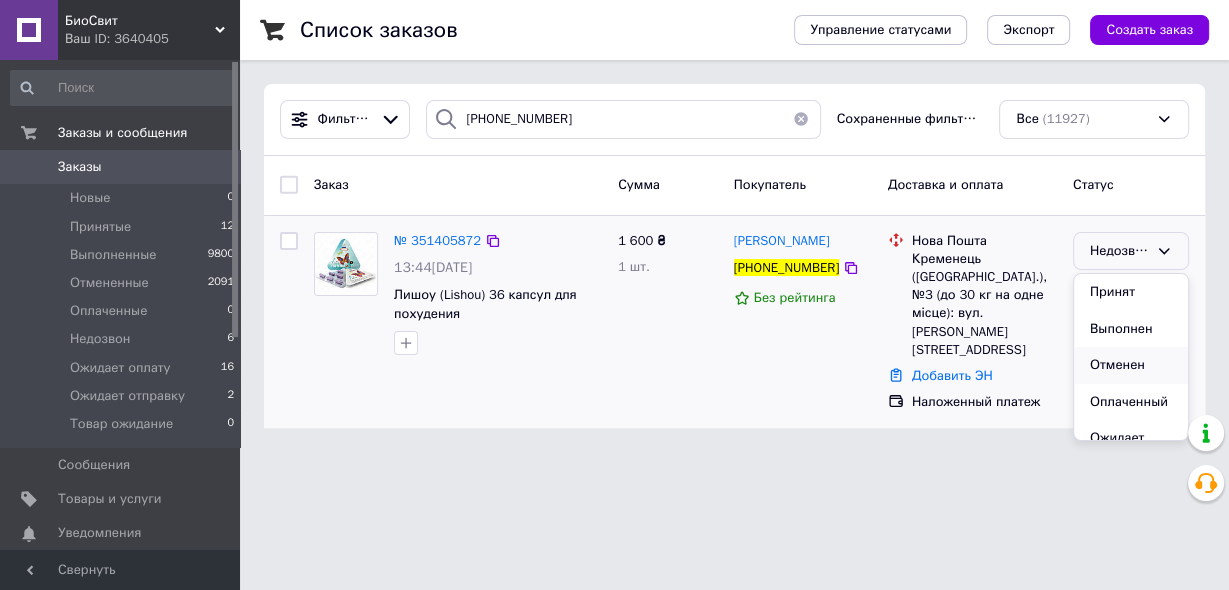 click on "Отменен" at bounding box center (1131, 365) 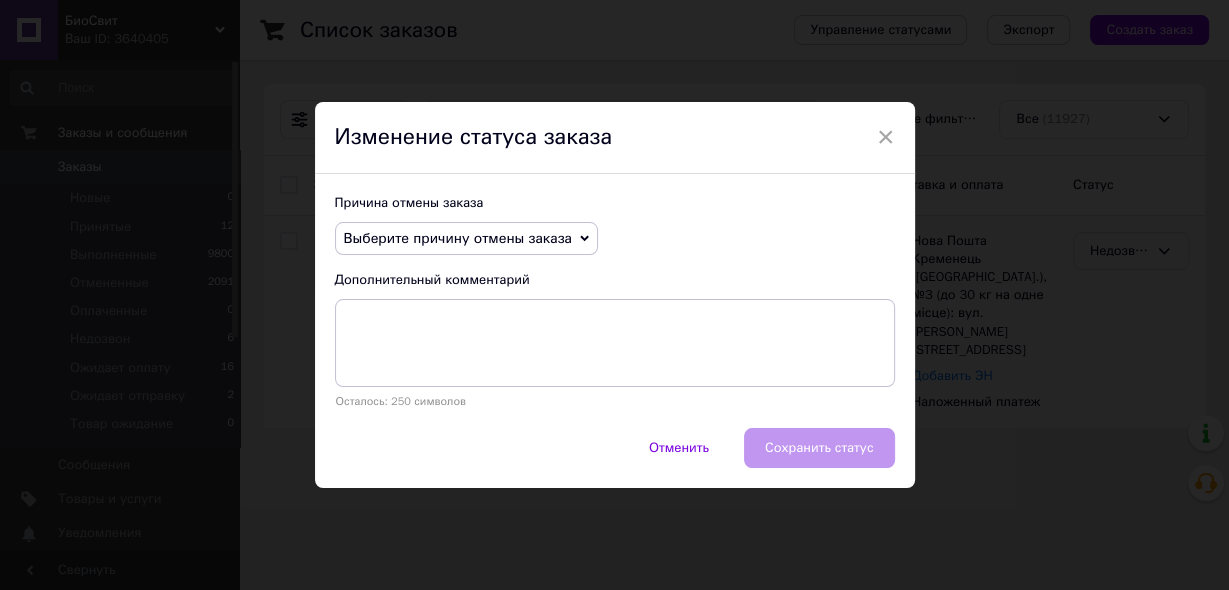click on "Выберите причину отмены заказа" at bounding box center [458, 238] 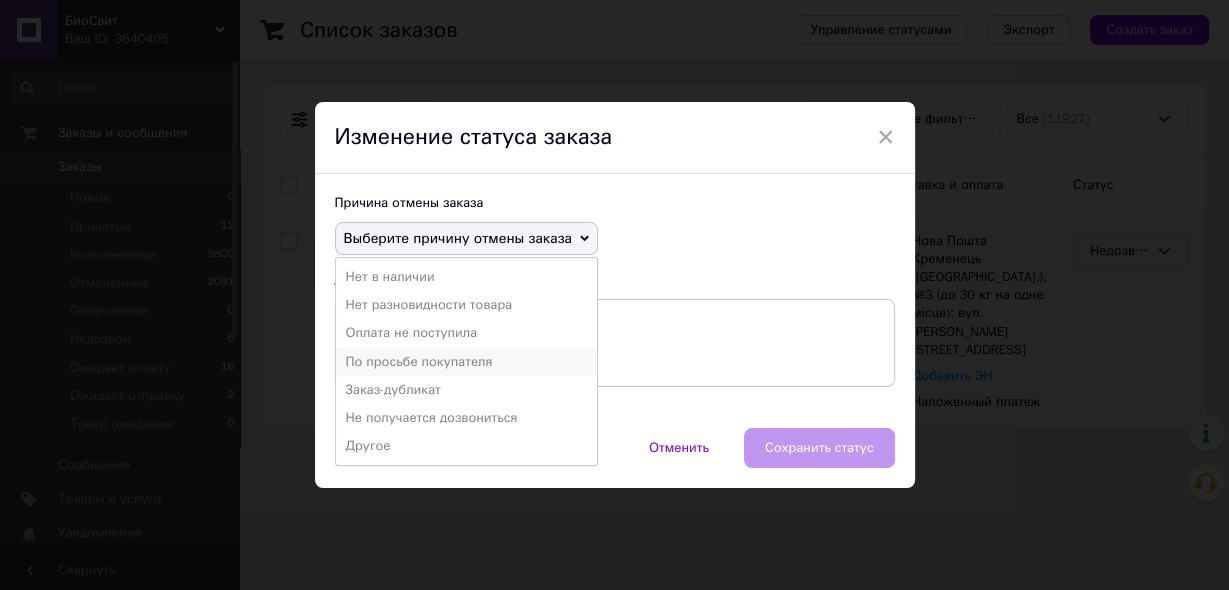 click on "По просьбе покупателя" at bounding box center (466, 362) 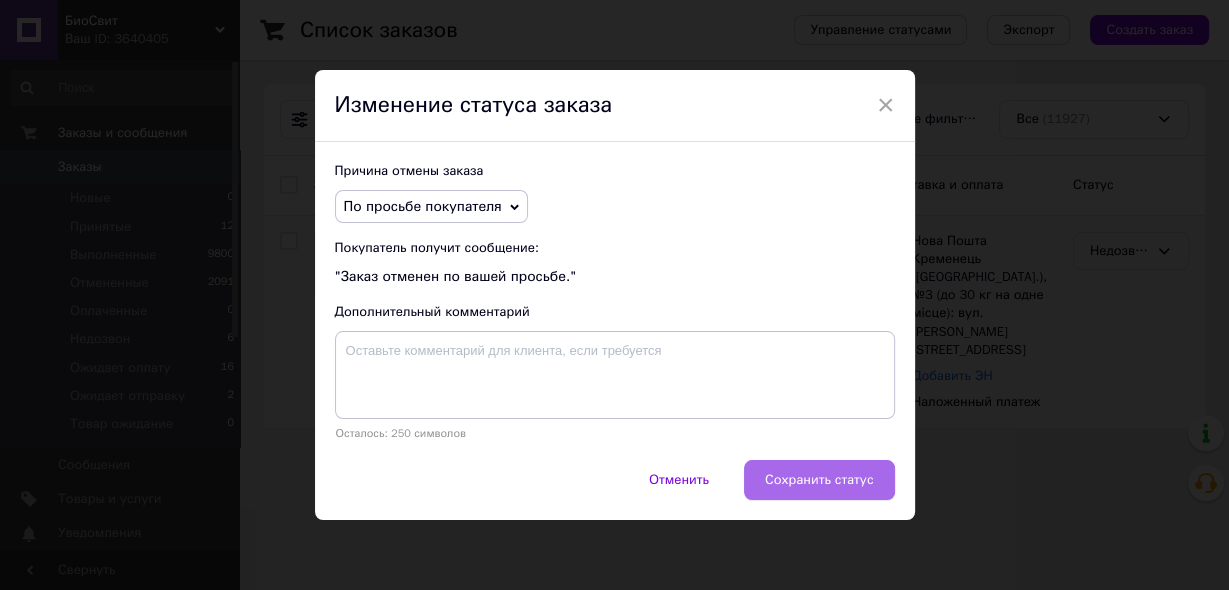 click on "Сохранить статус" at bounding box center (819, 480) 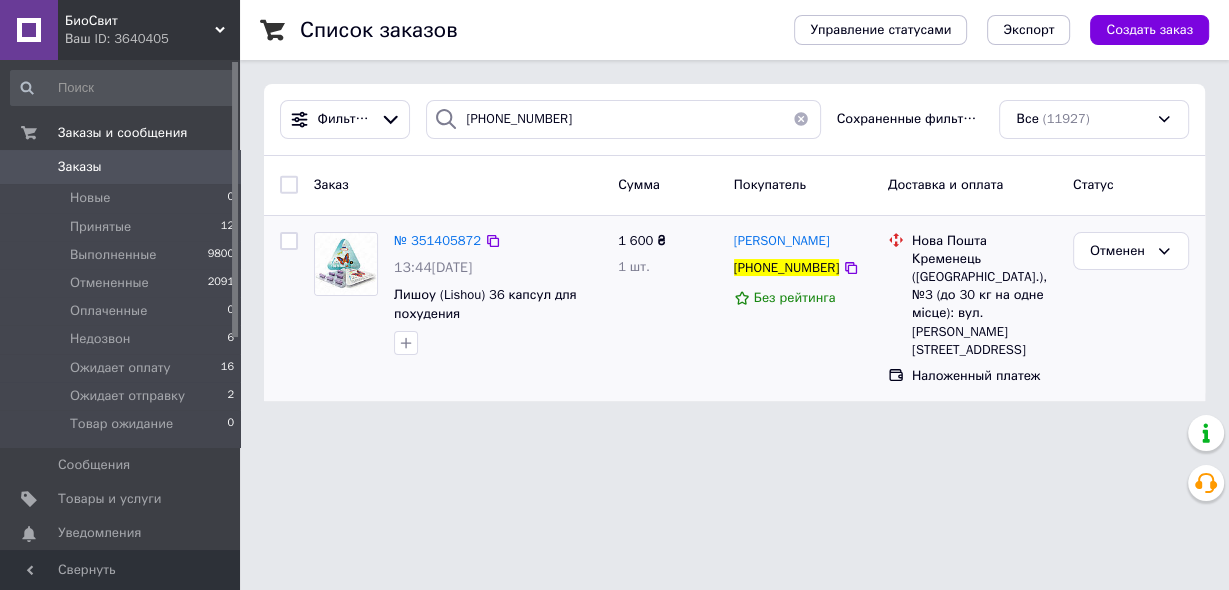 click at bounding box center (801, 119) 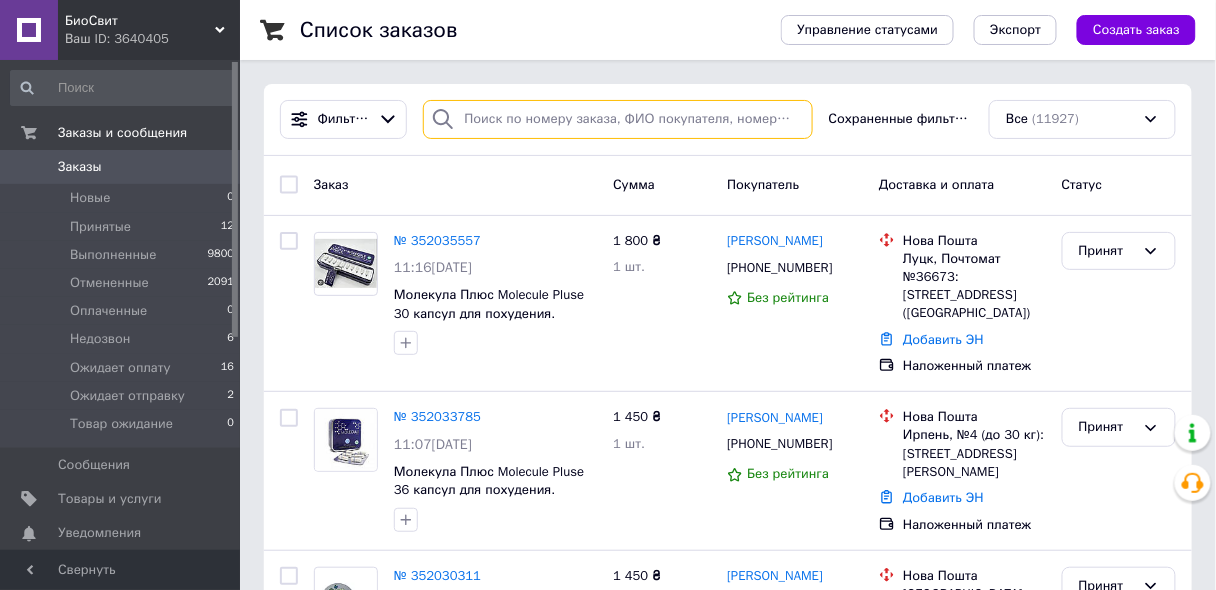 click at bounding box center (617, 119) 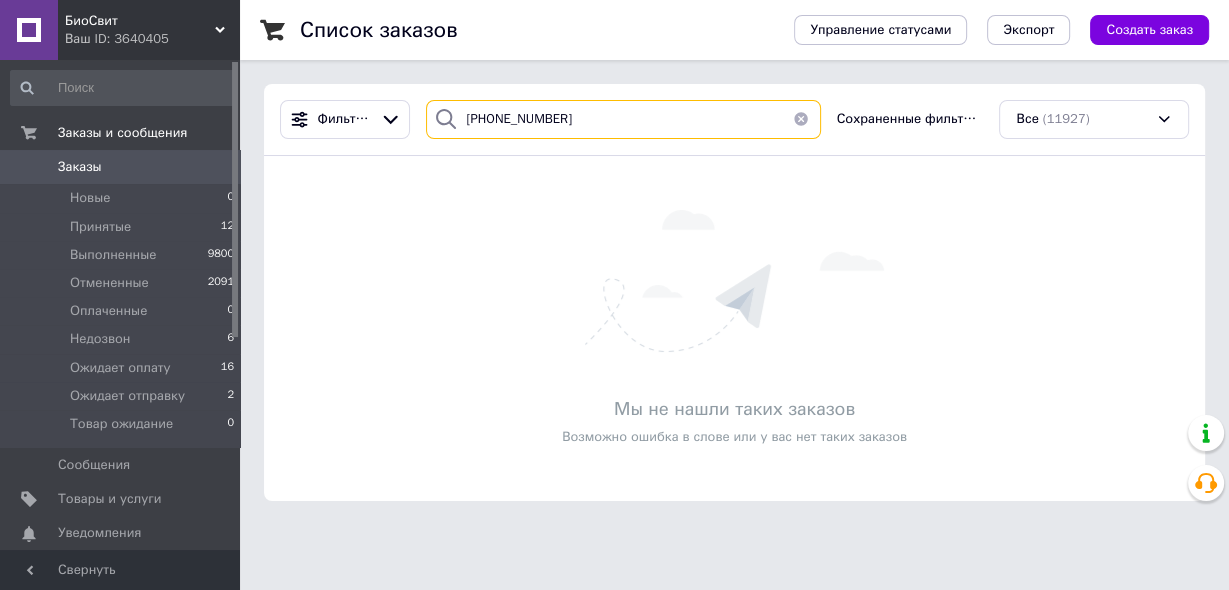 type on "[PHONE_NUMBER]" 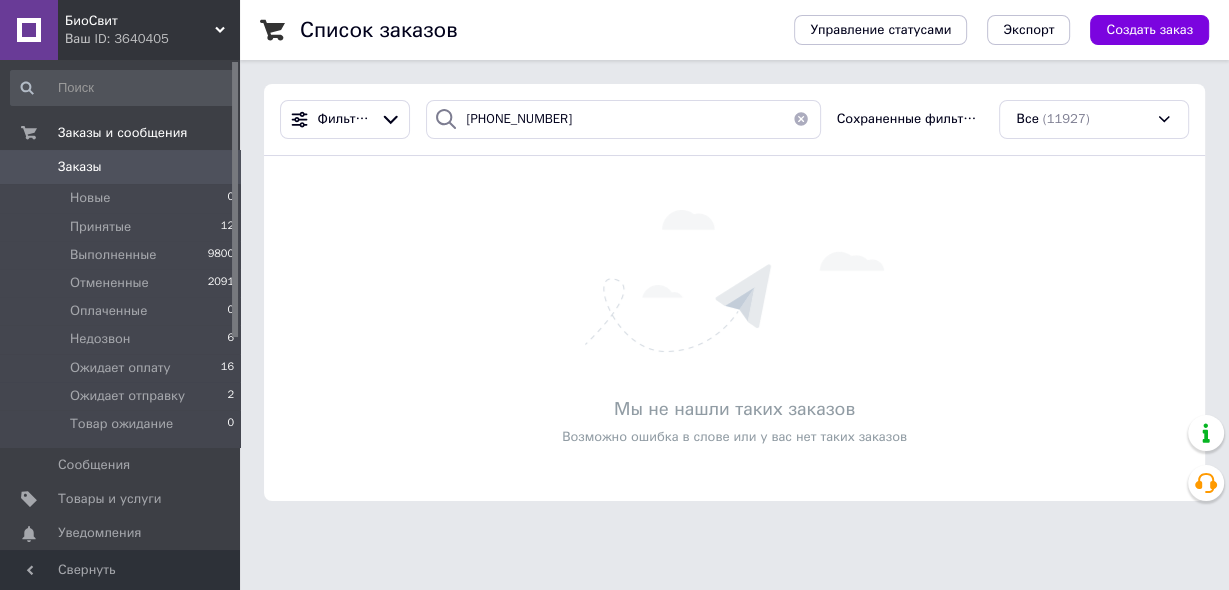 click at bounding box center (801, 119) 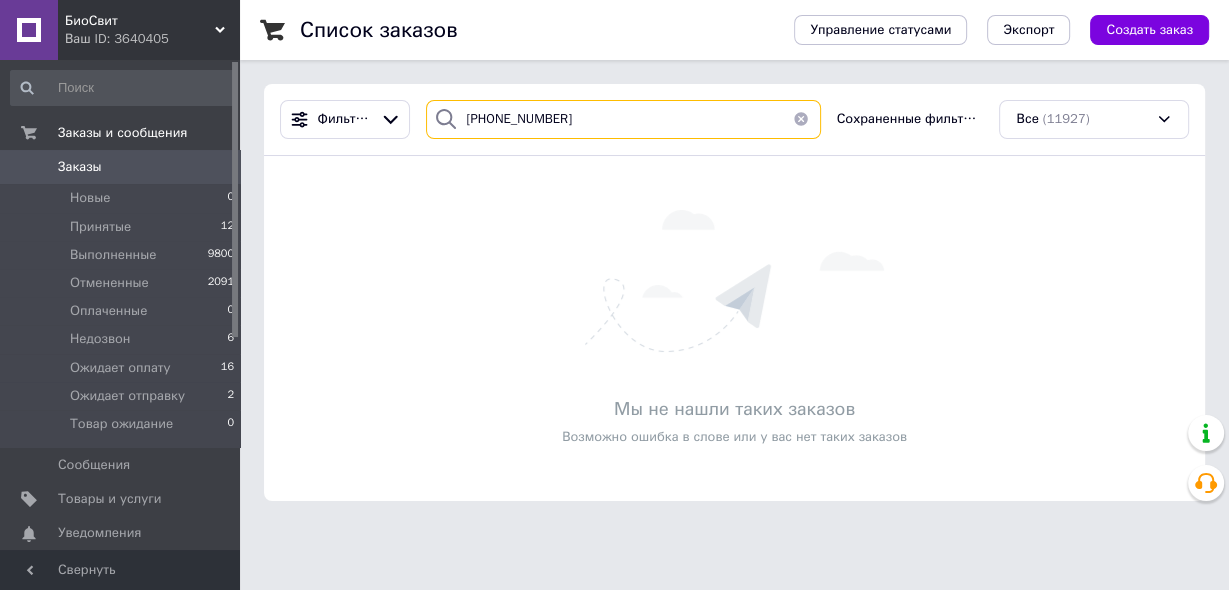 type 